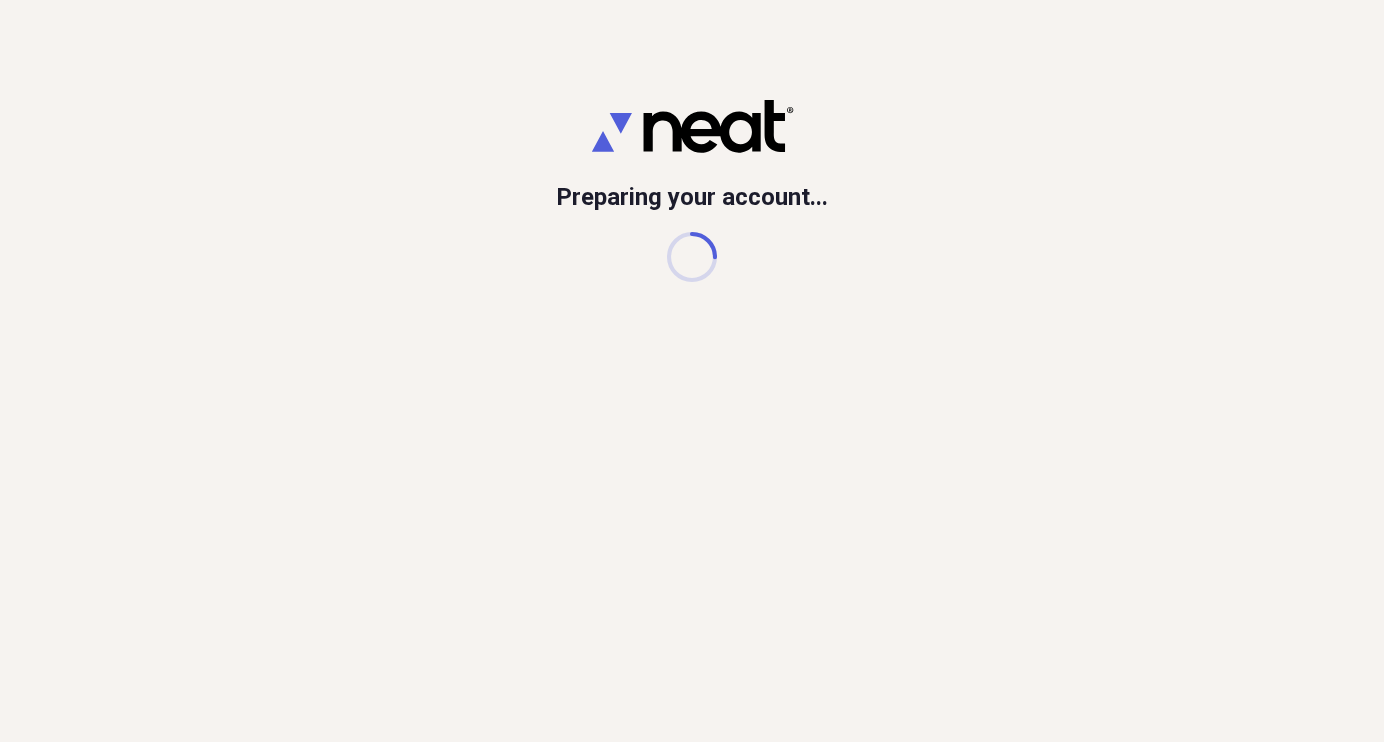scroll, scrollTop: 0, scrollLeft: 0, axis: both 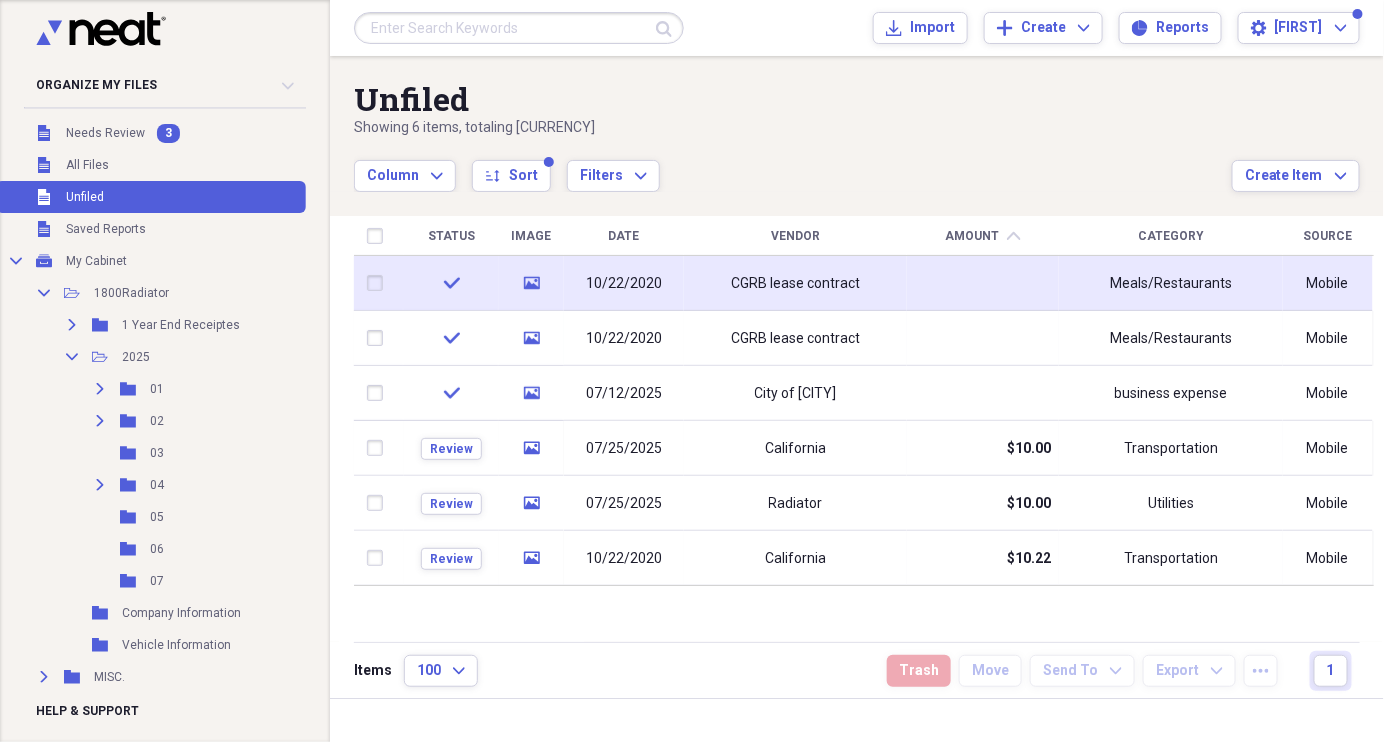 click on "10/22/2020" at bounding box center (624, 284) 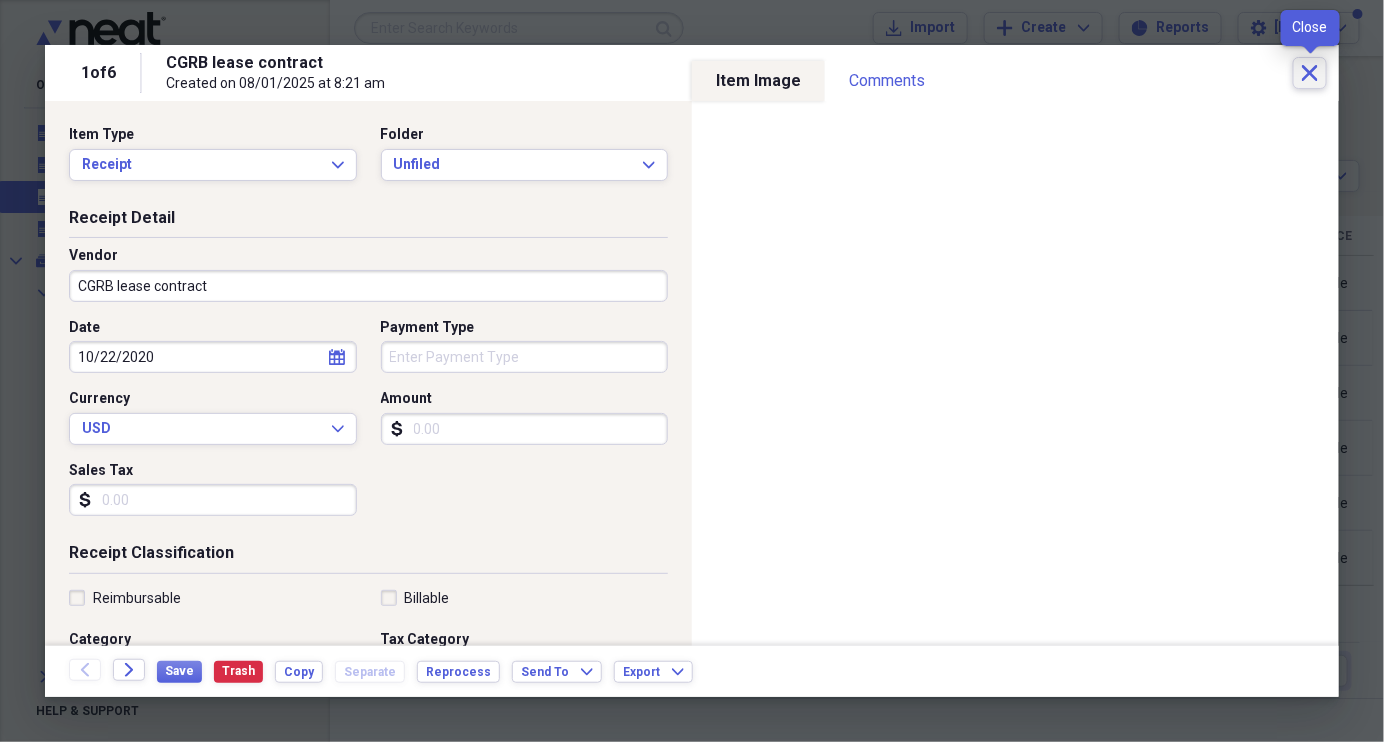click on "Close" 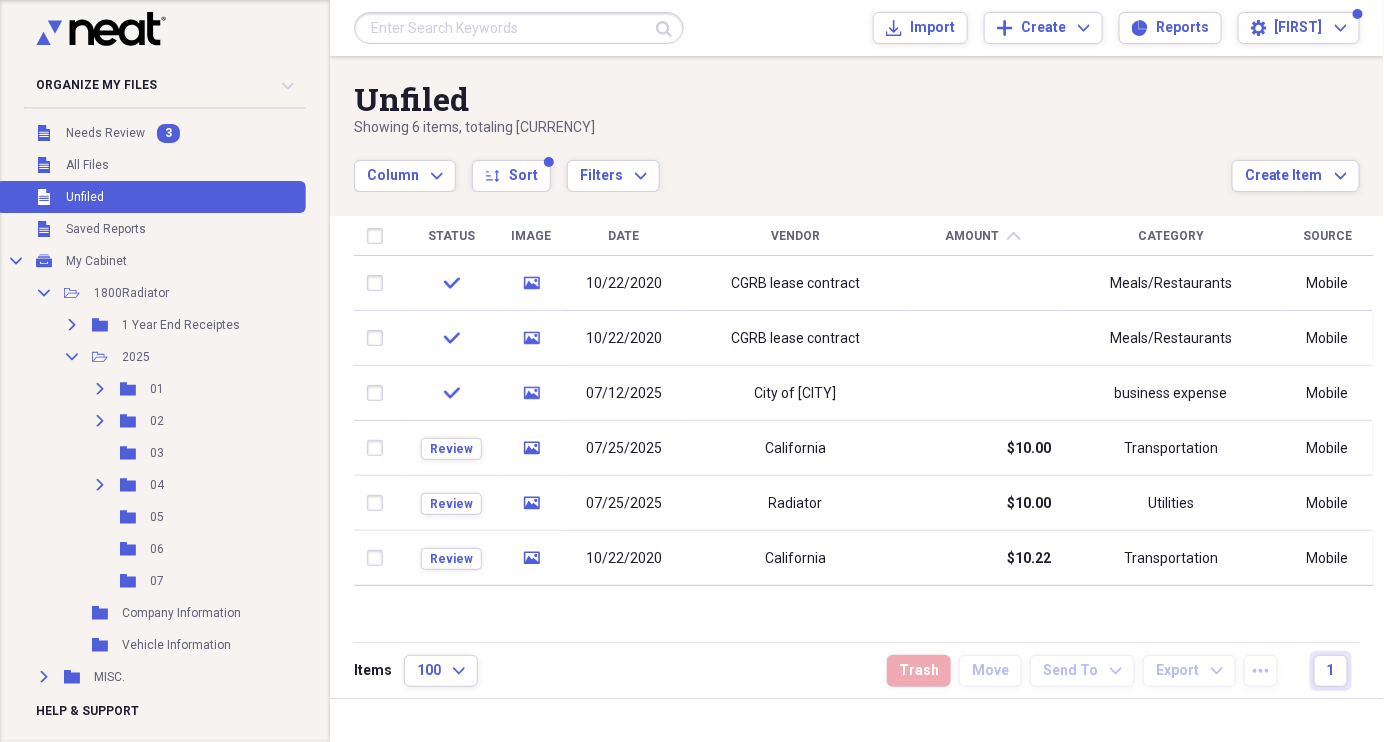 click on "Unfiled" at bounding box center (85, 197) 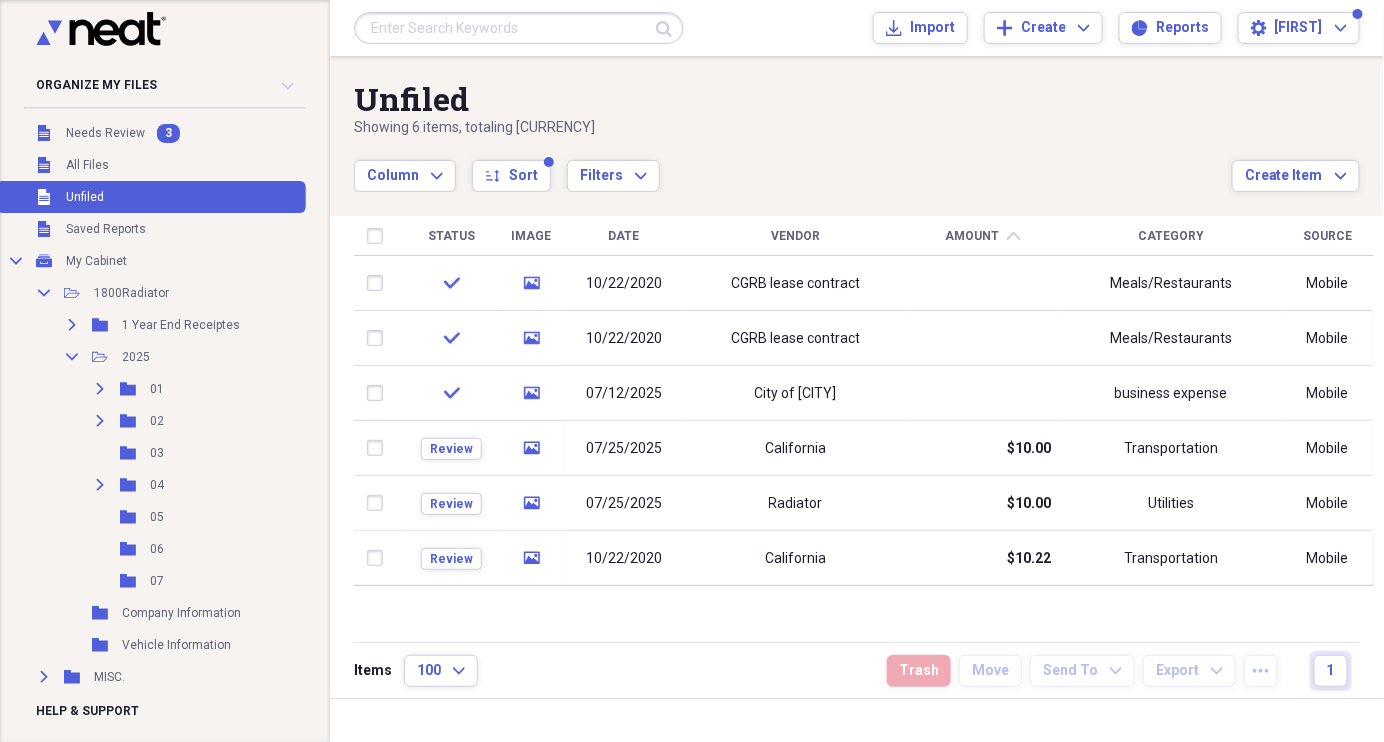 click on "Items 100 Expand Trash Move Send To Expand Export Expand more 1" at bounding box center (857, 670) 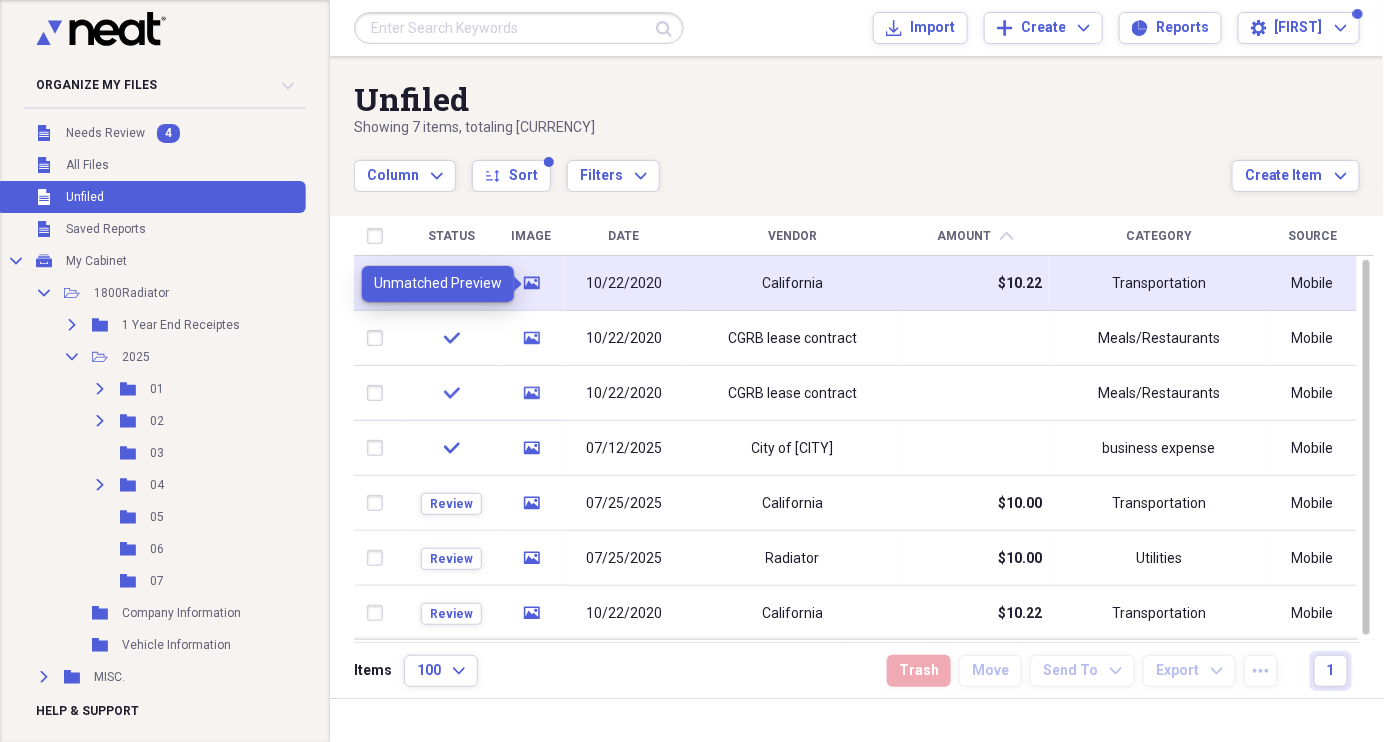 click 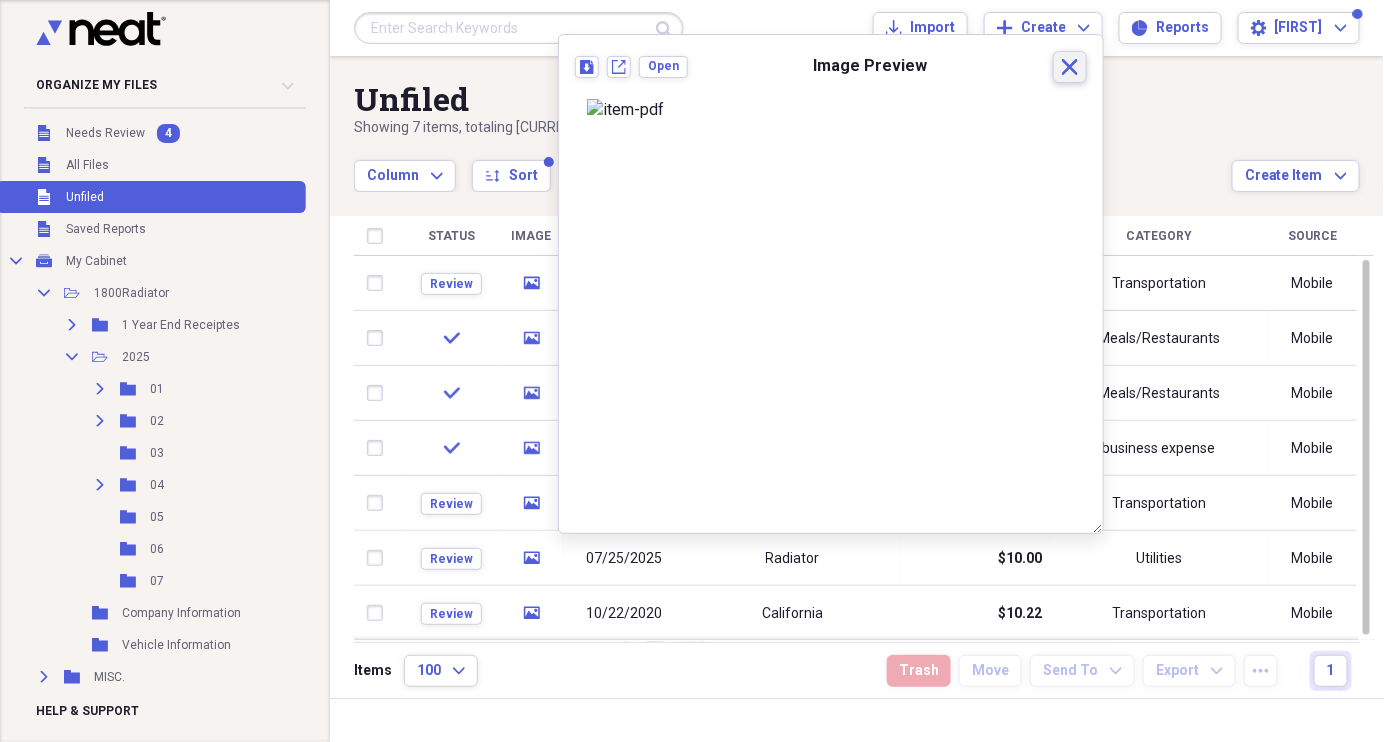 click on "Close" at bounding box center [1070, 67] 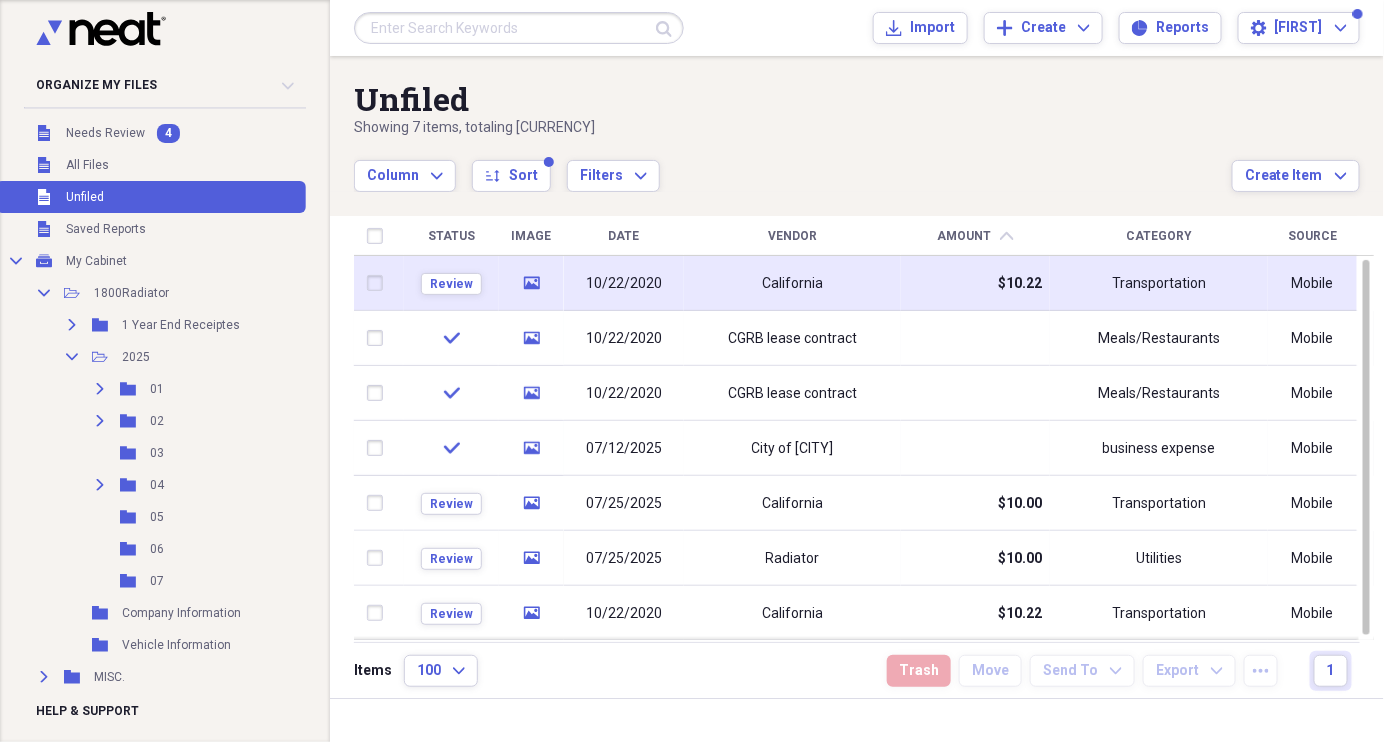 click on "10/22/2020" at bounding box center [624, 284] 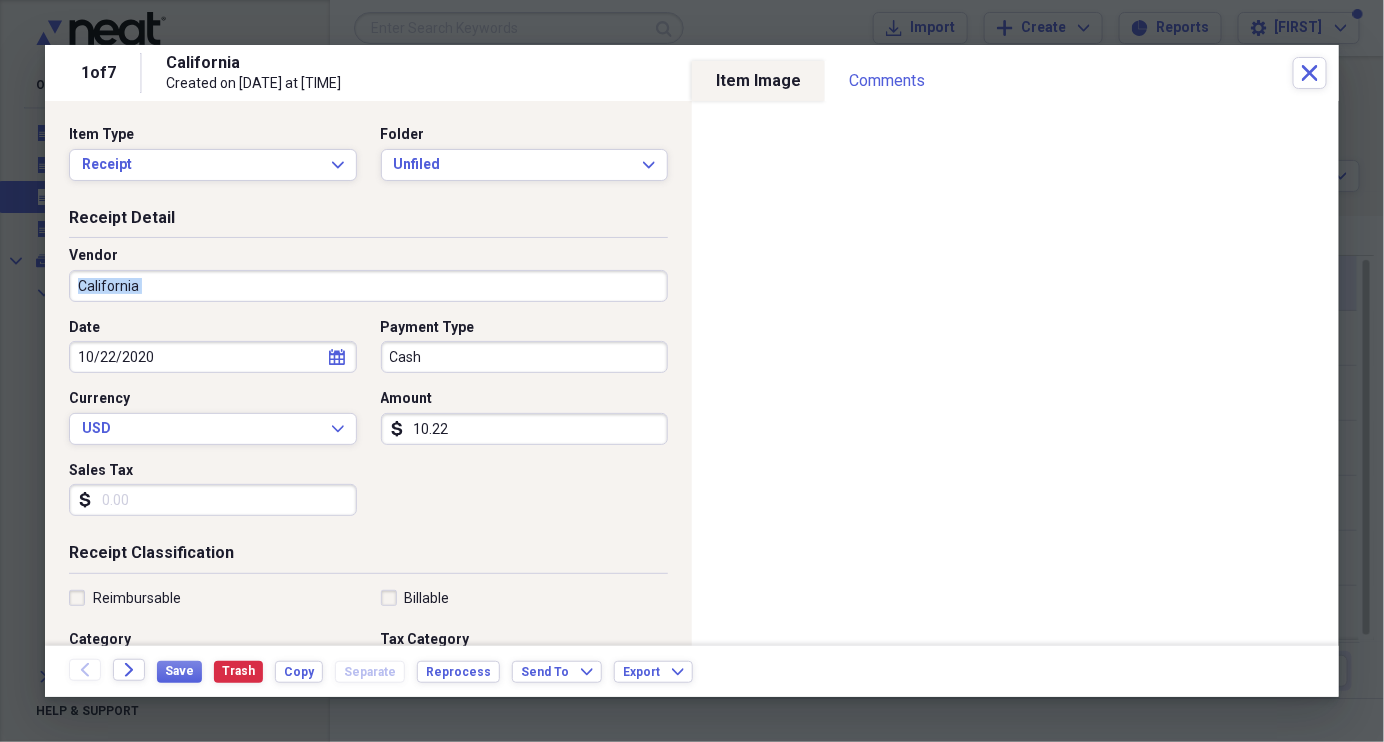 click on "Receipt Detail Vendor California Date 10/22/2020 calendar Calendar Payment Type Cash Currency USD Expand Amount dollar-sign 10.22 Sales Tax dollar-sign" at bounding box center [368, 375] 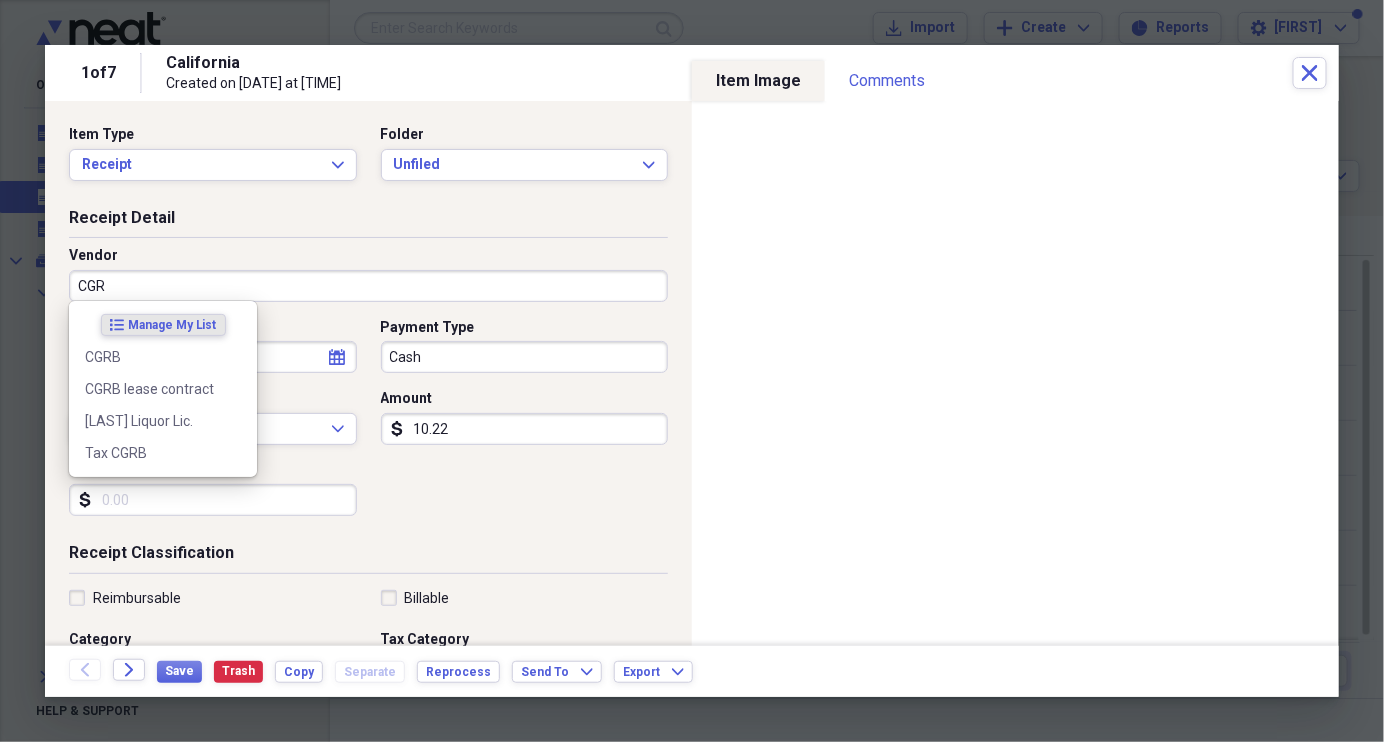 type on "CGRB" 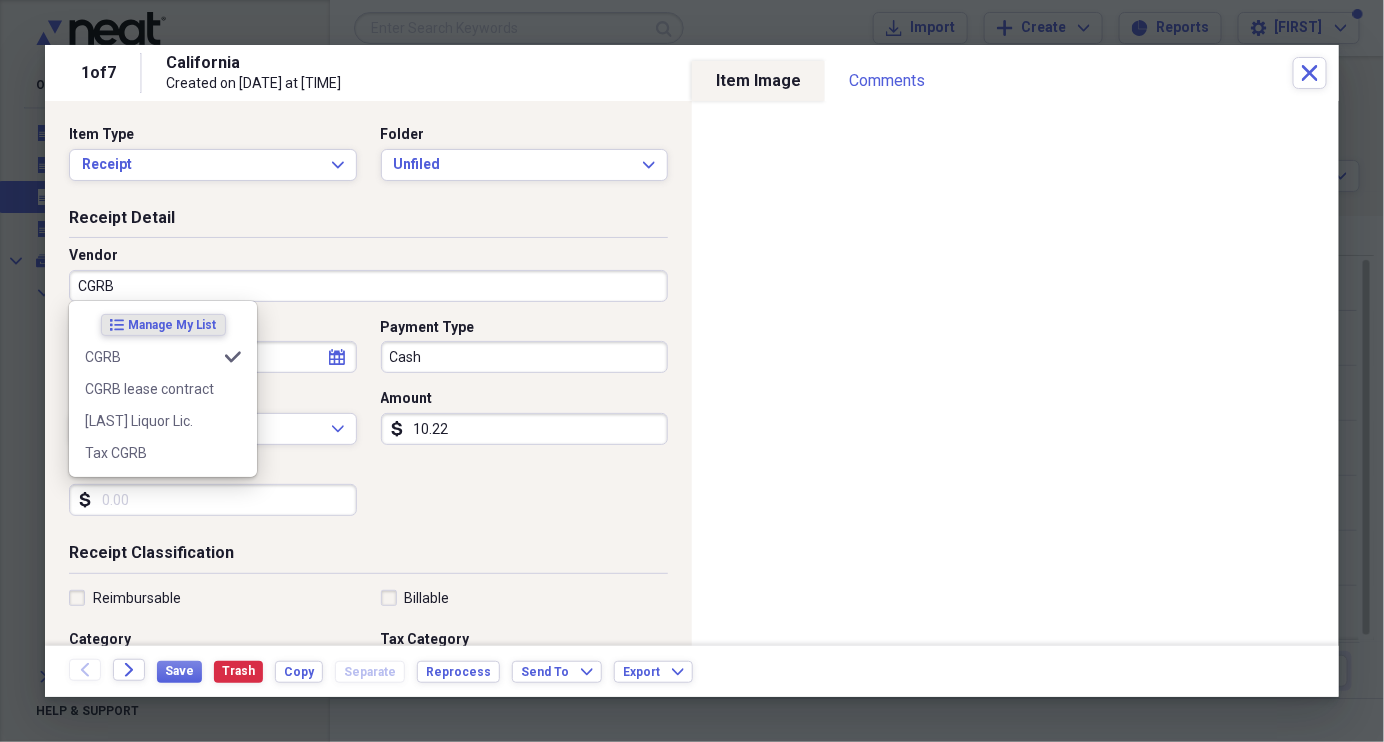 type on "Meals/Restaurants" 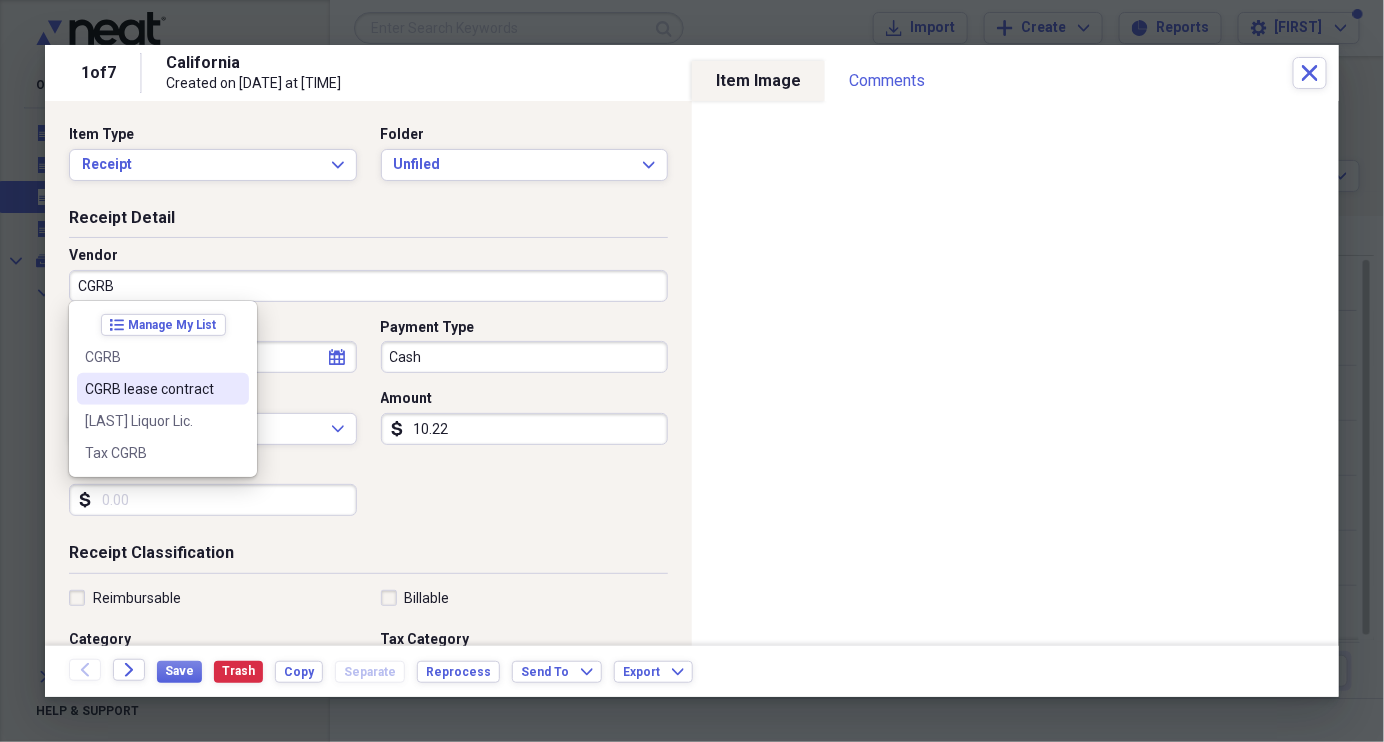 click on "CGRB lease contract" at bounding box center [151, 389] 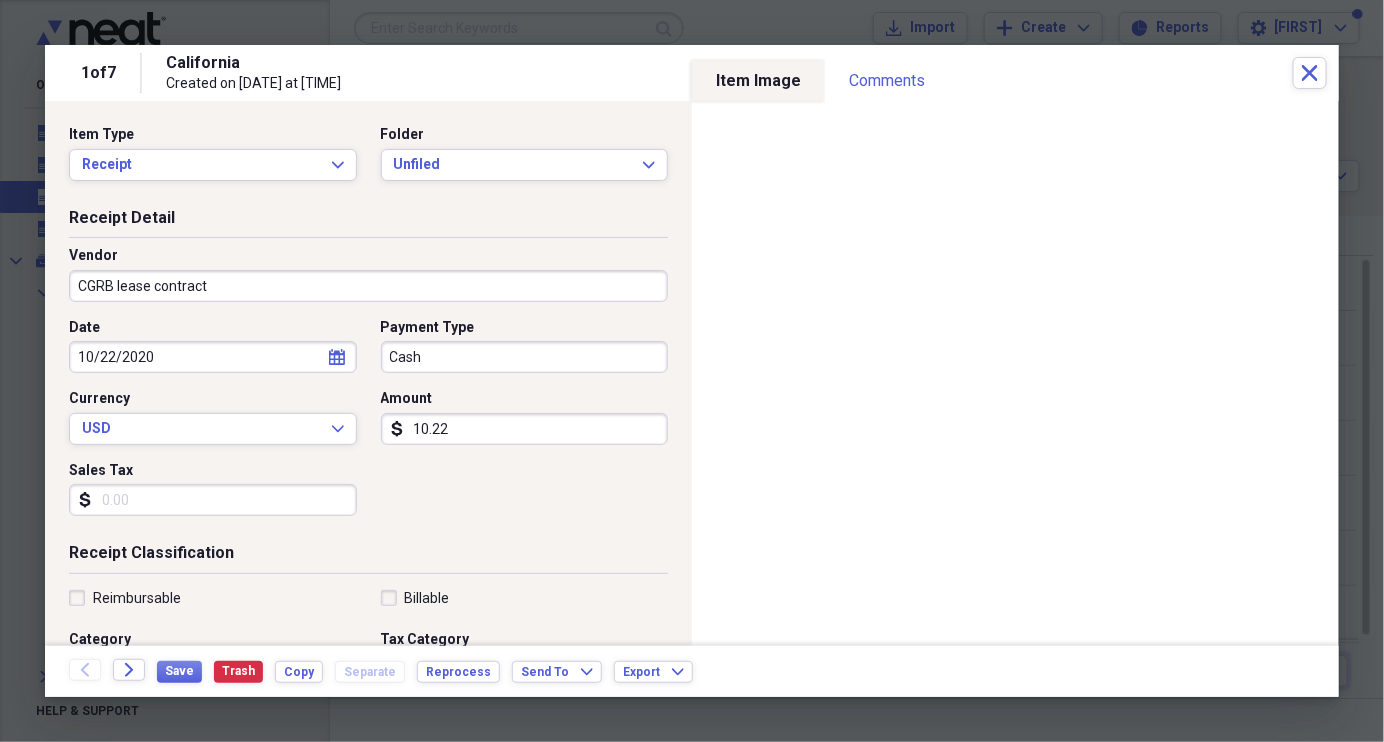 click on "Currency" at bounding box center (213, 399) 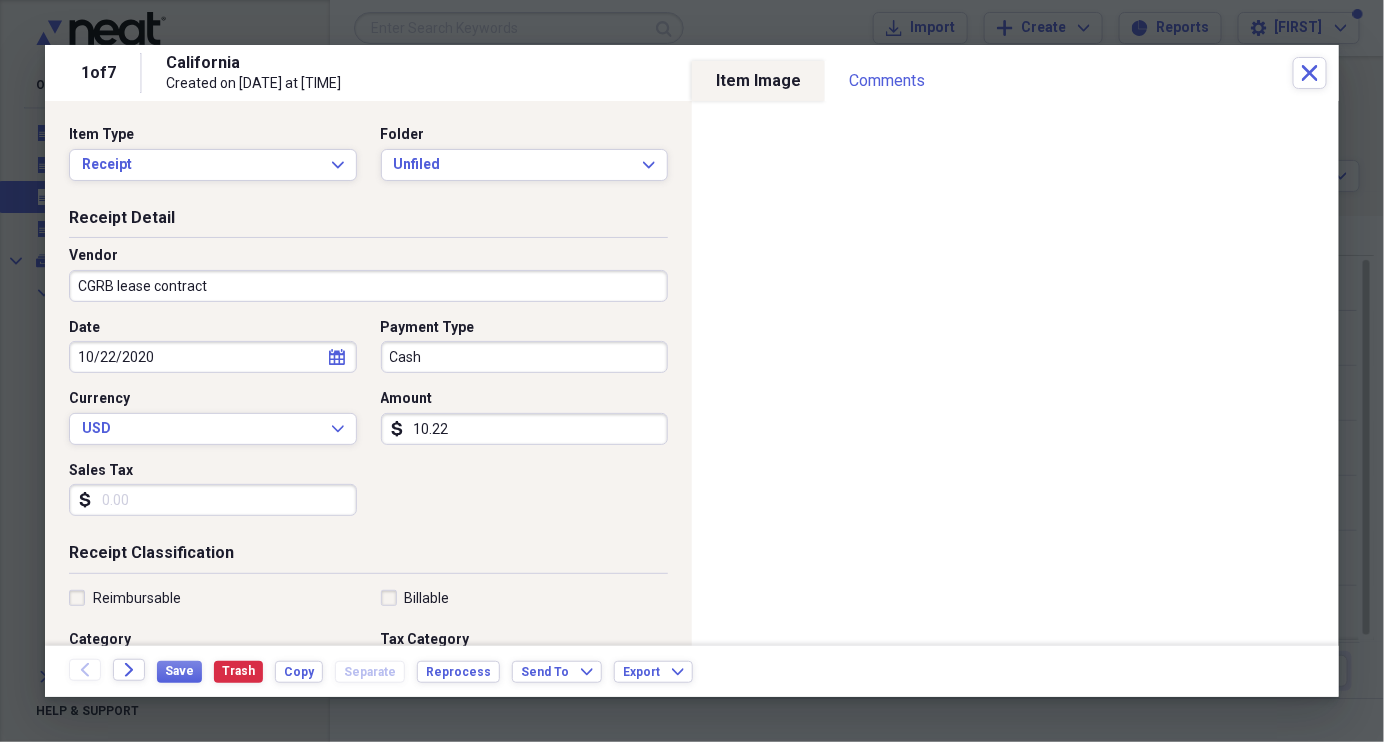 click on "CGRB lease contract" at bounding box center [368, 286] 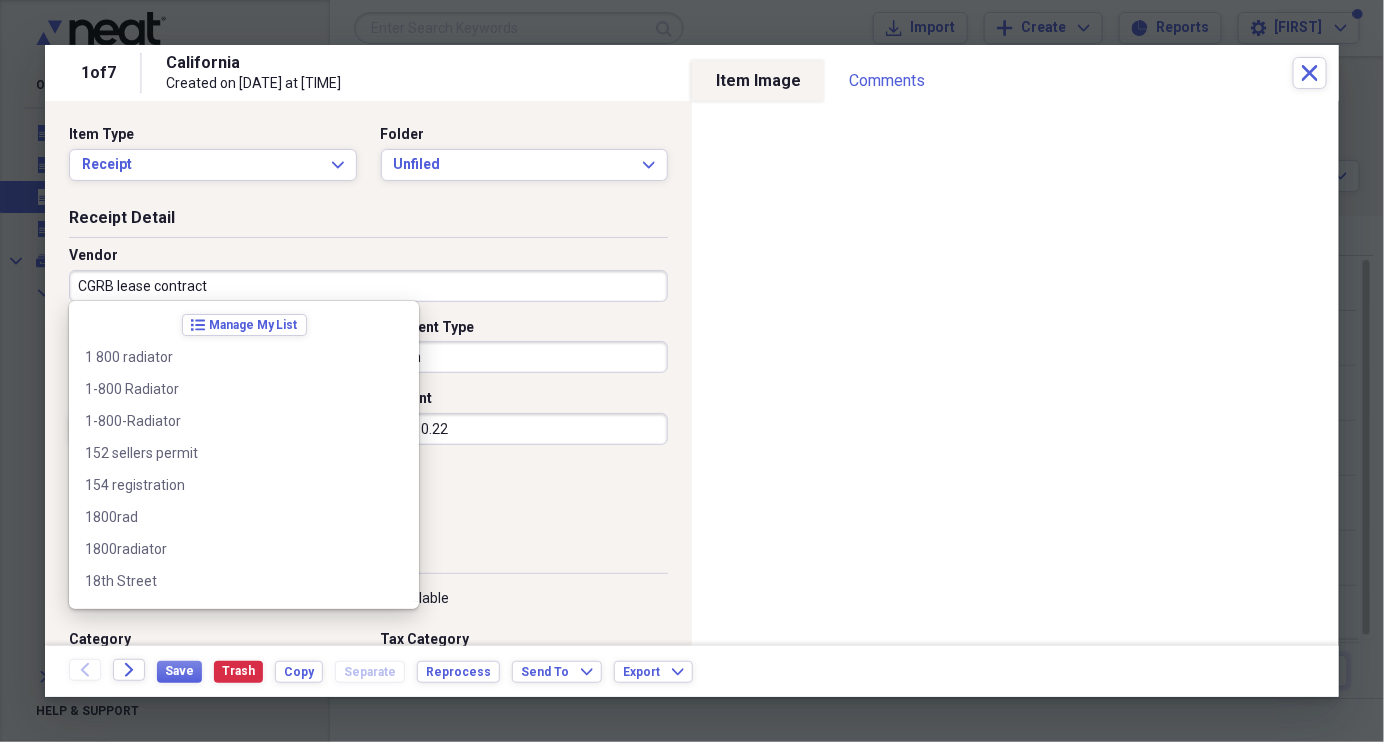scroll, scrollTop: 5499, scrollLeft: 0, axis: vertical 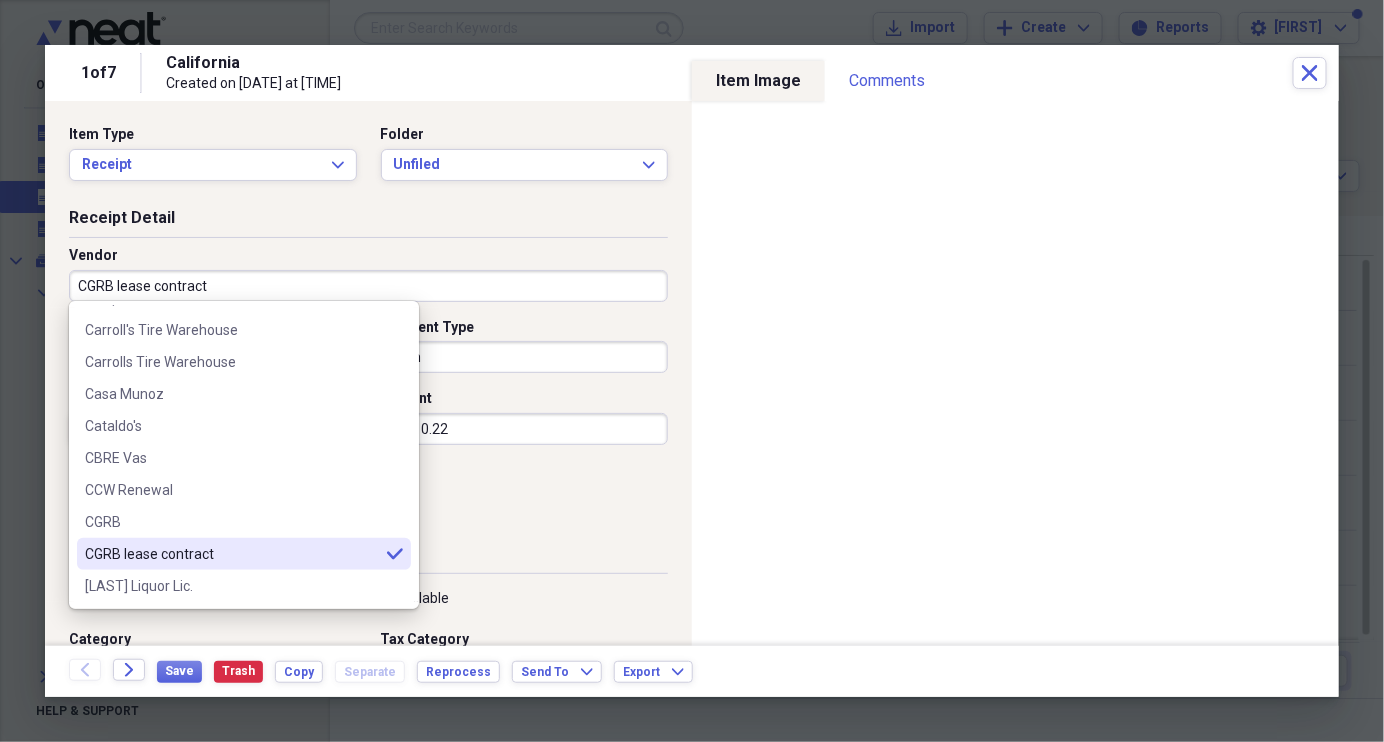 click on "CGRB lease contract" at bounding box center [368, 286] 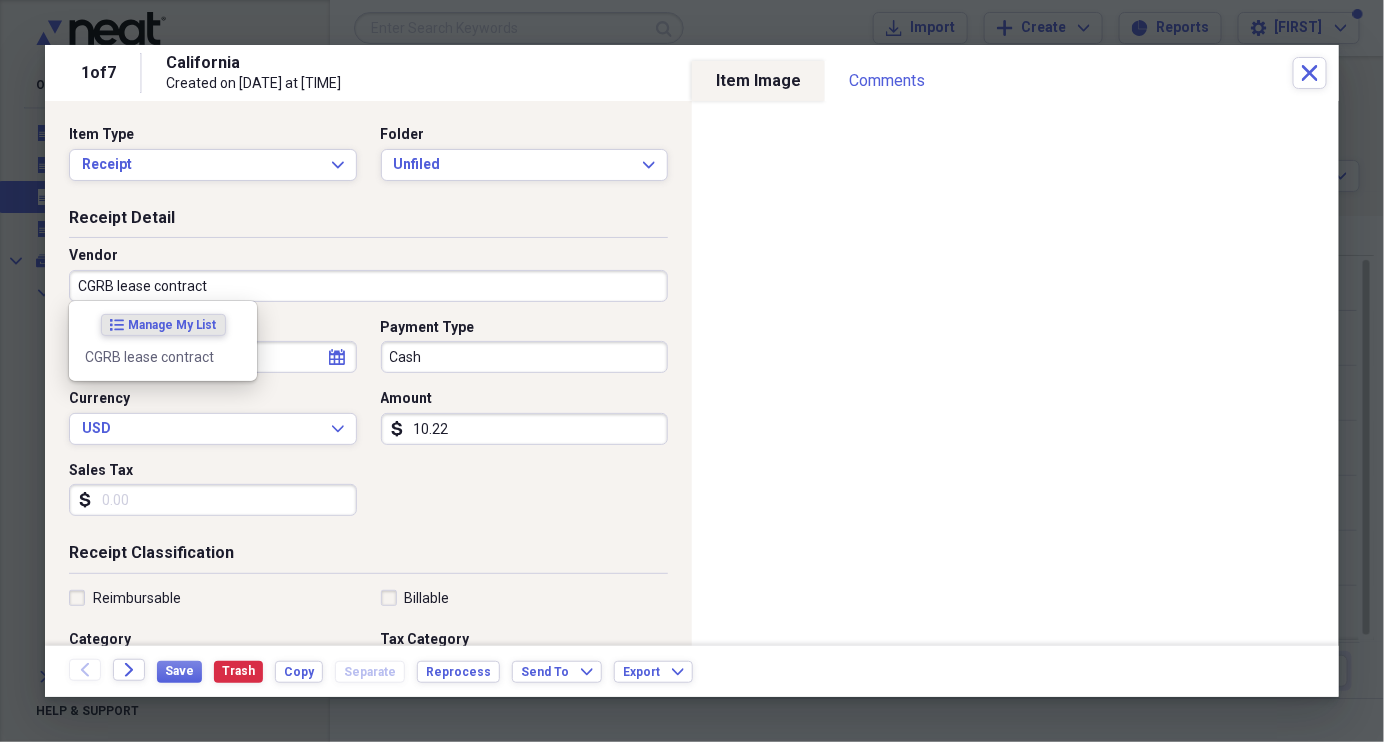 scroll, scrollTop: 0, scrollLeft: 0, axis: both 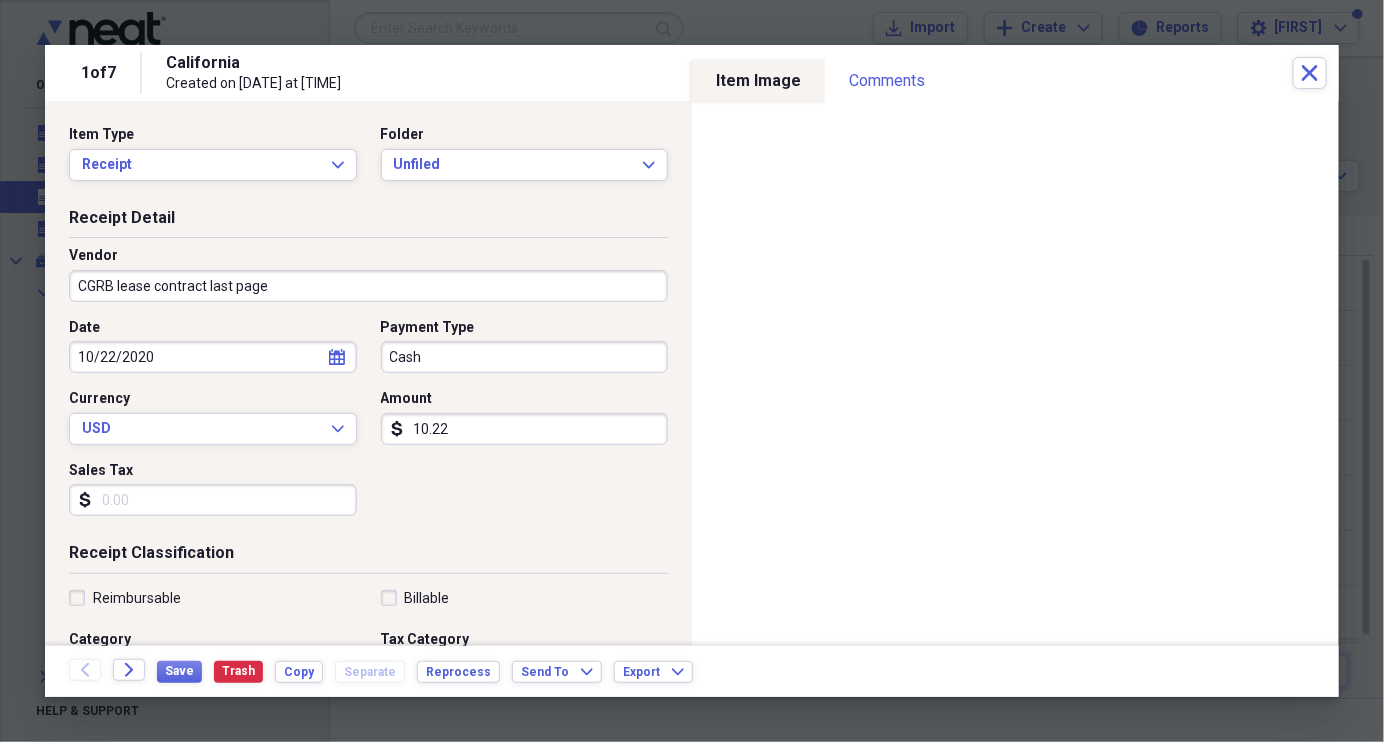 type on "CGRB lease contract last page" 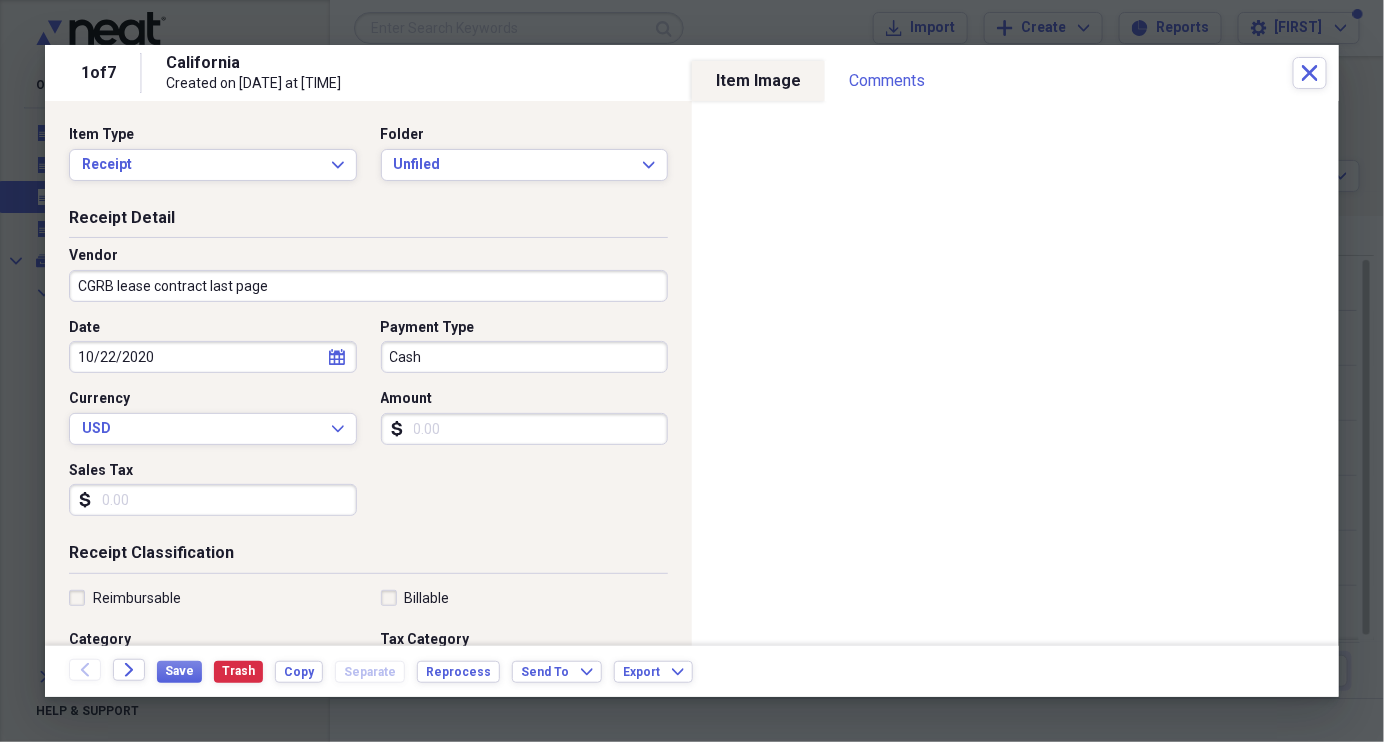 type 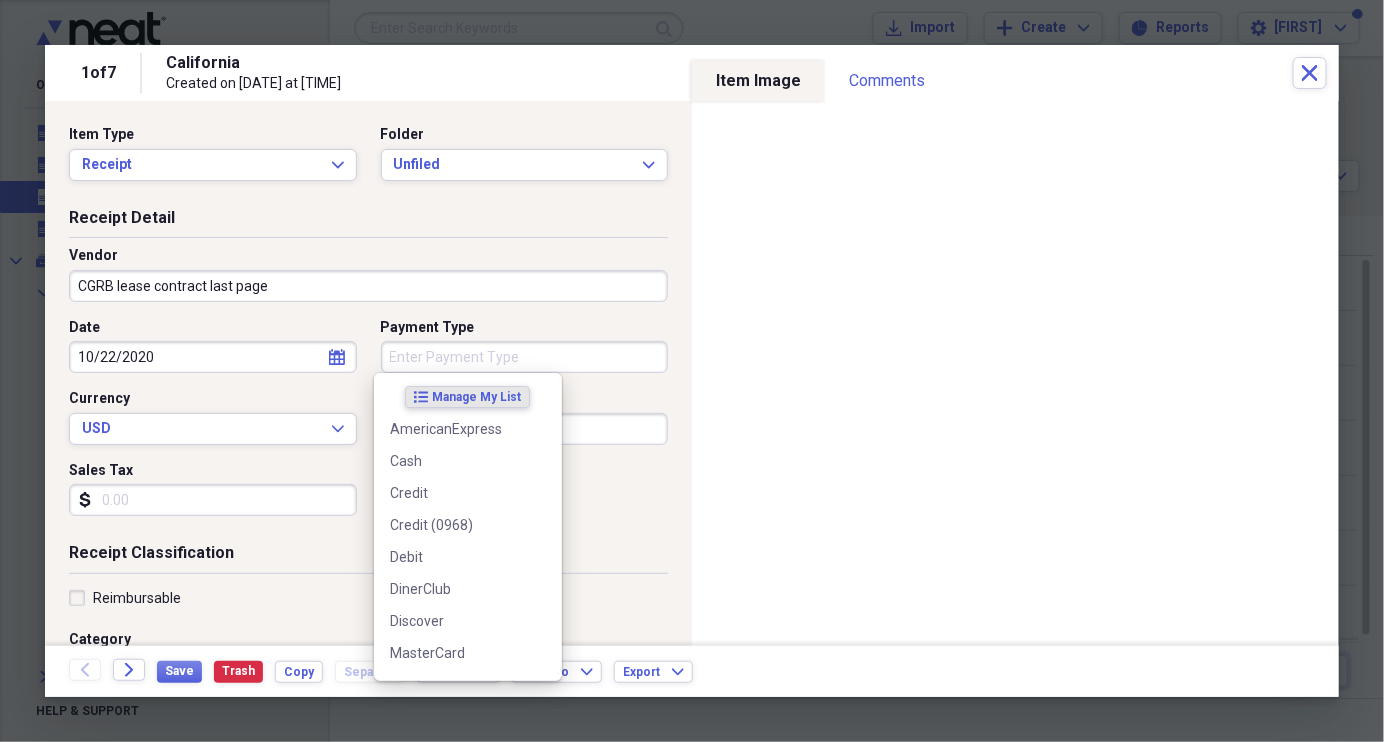 type 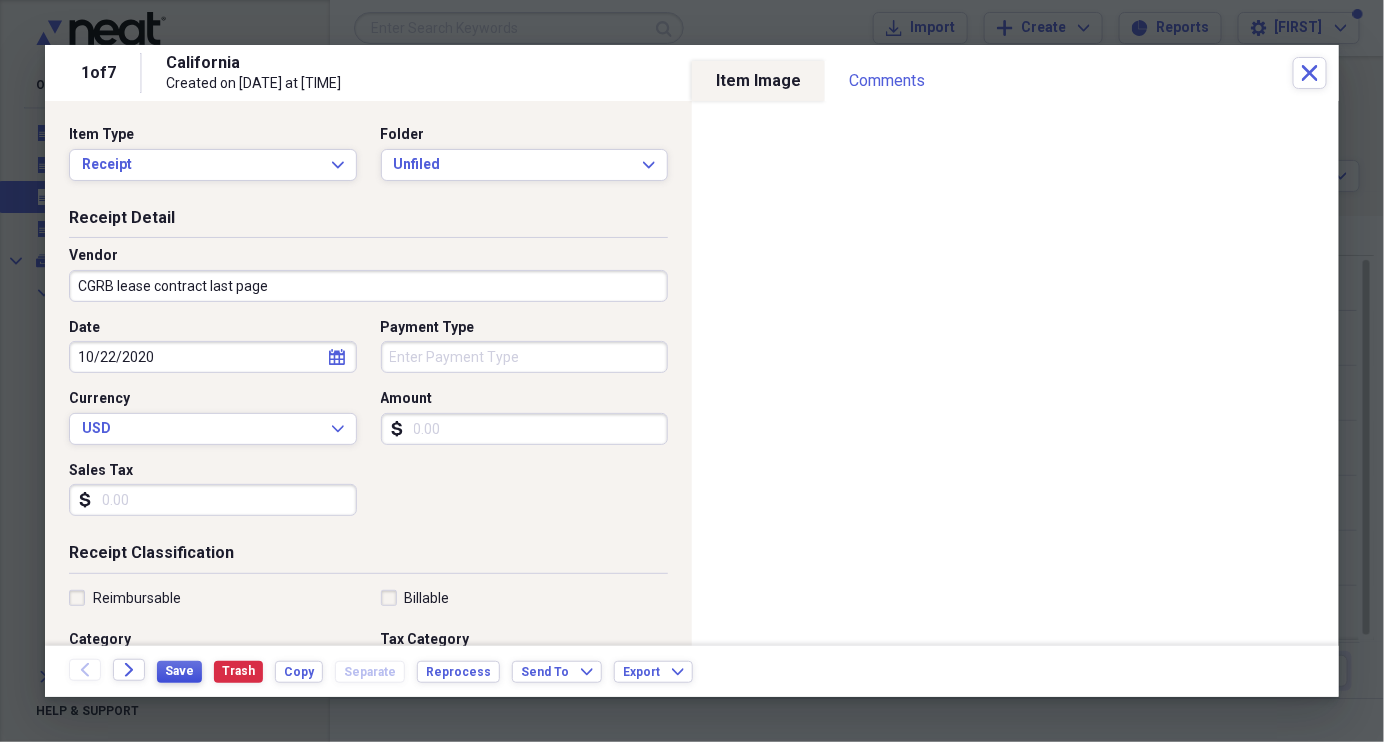 click on "Save" at bounding box center [179, 671] 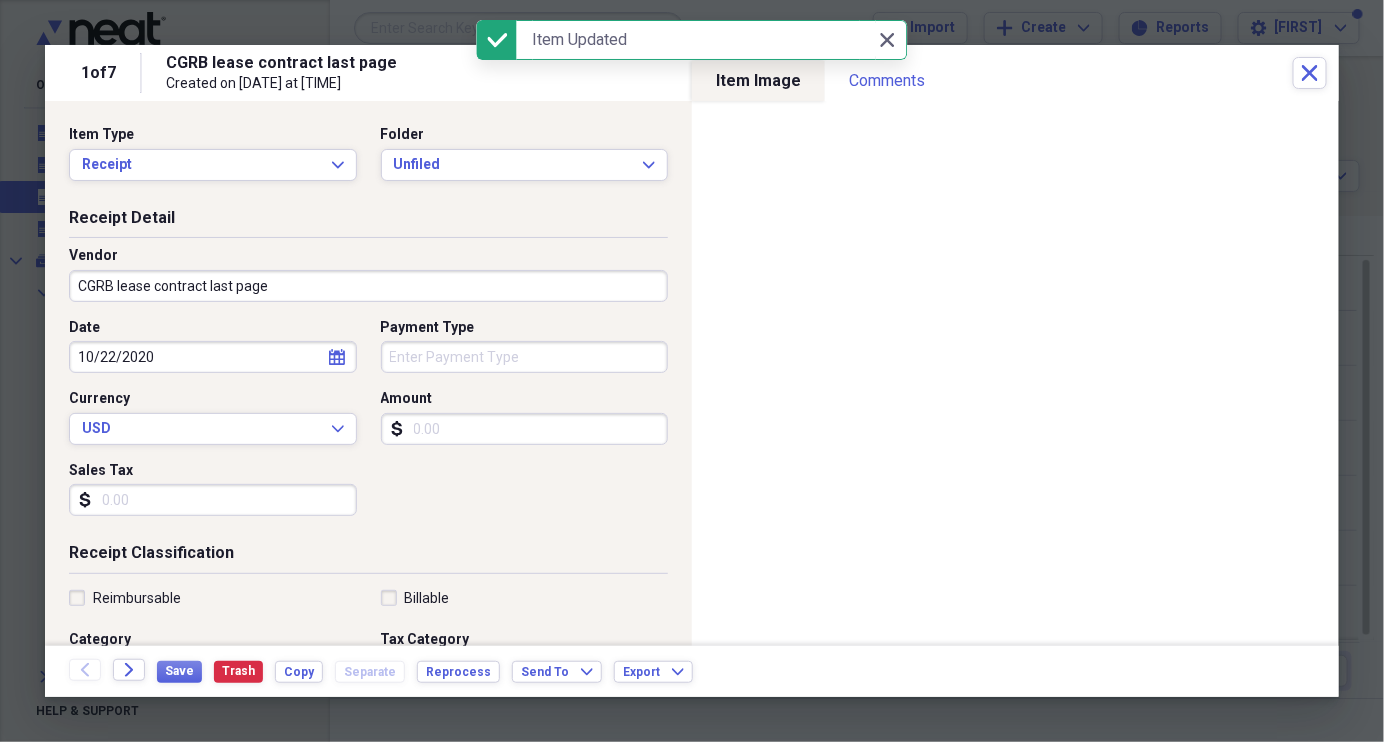 click on "CGRB lease contract last page" at bounding box center (368, 286) 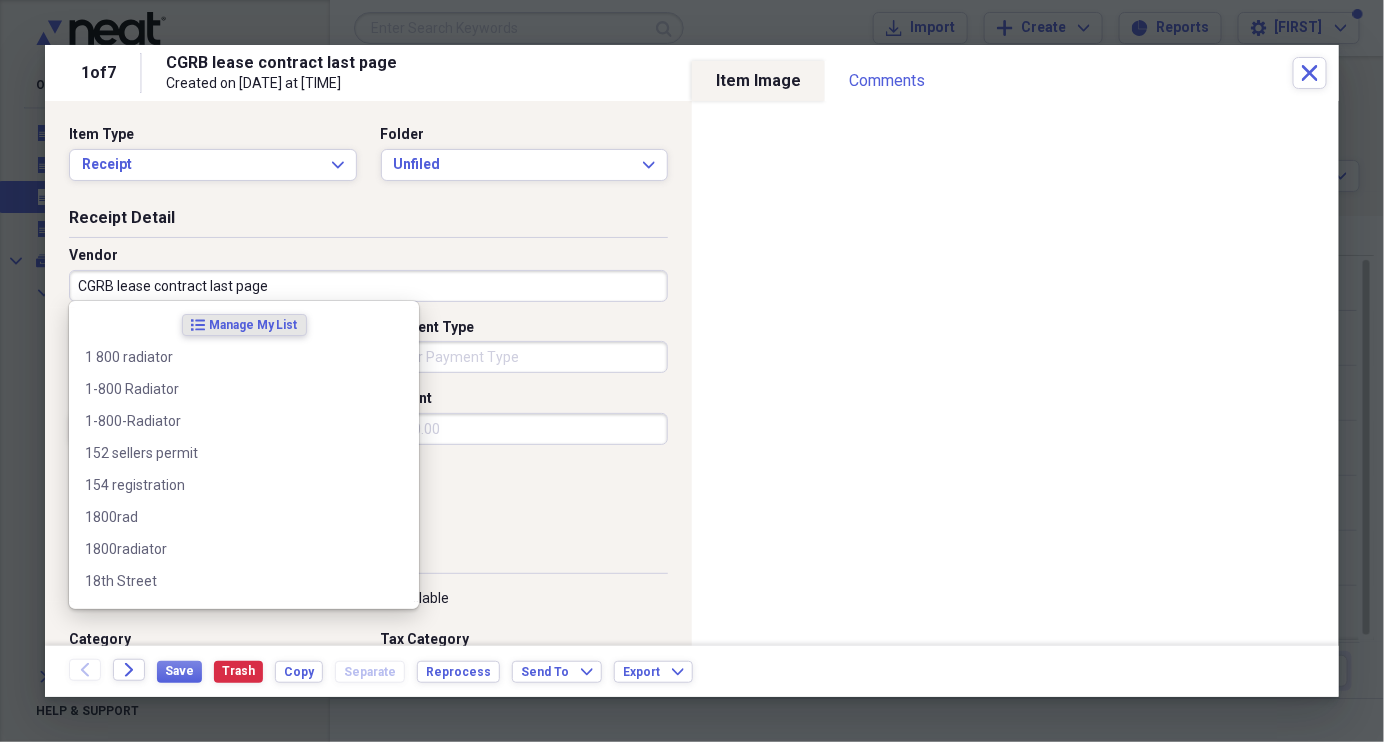 click on "CGRB lease contract last page" at bounding box center [368, 286] 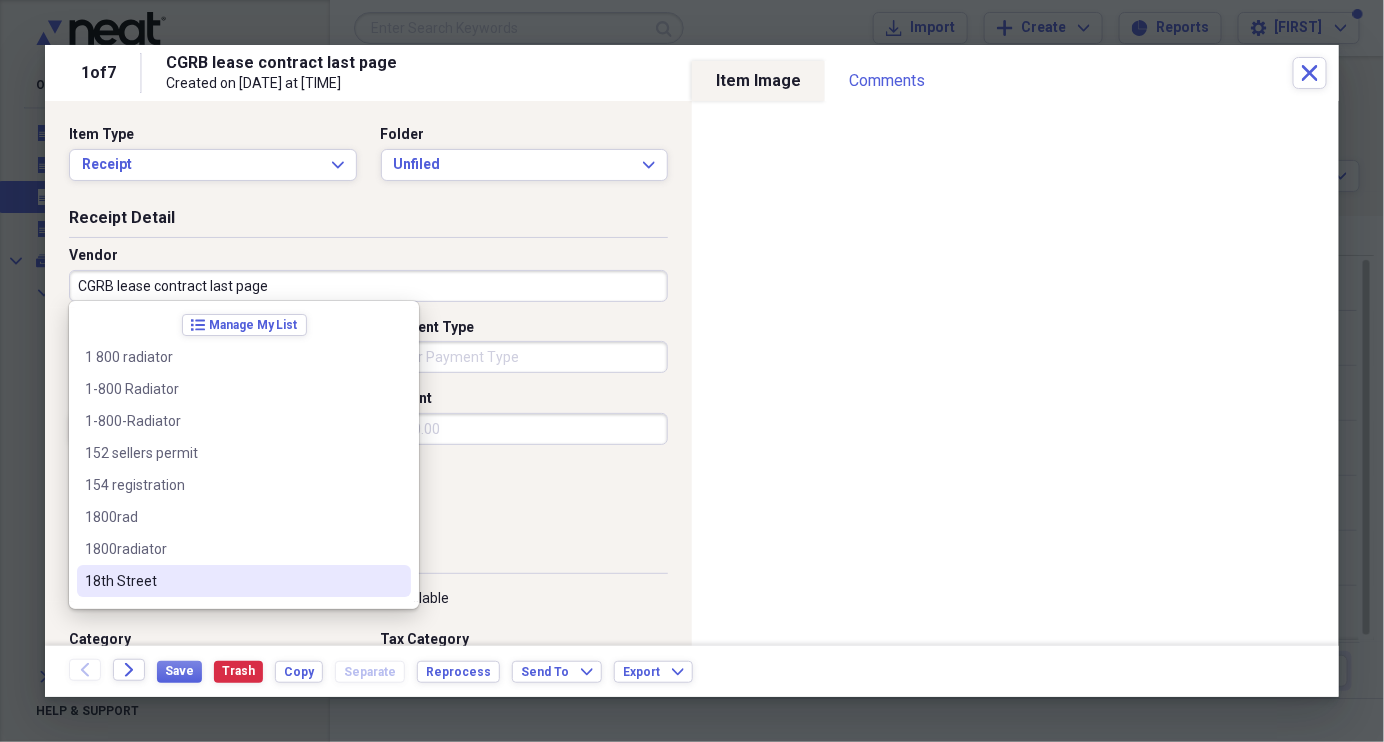 click on "Date [DATE] calendar Calendar Payment Type Currency USD Expand Amount [CURRENCY] Sales Tax [CURRENCY]" at bounding box center (368, 425) 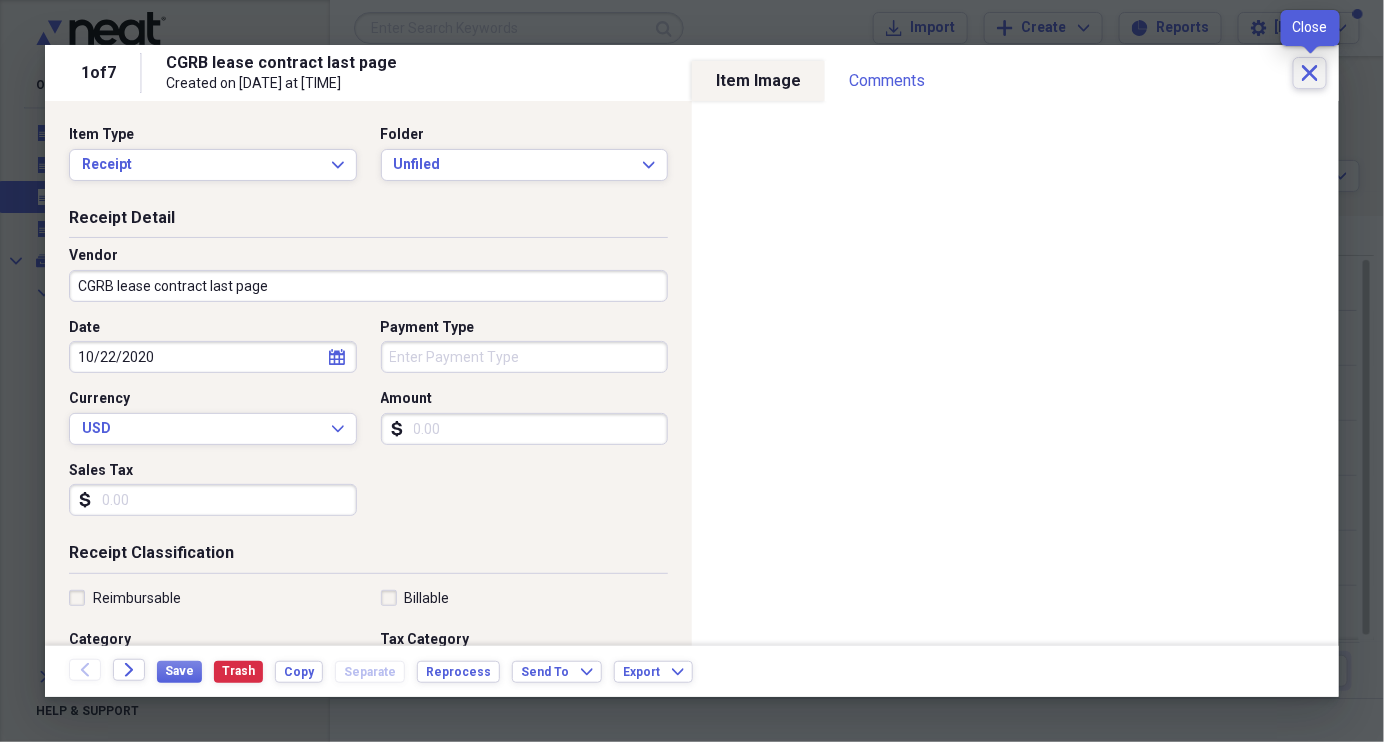 click 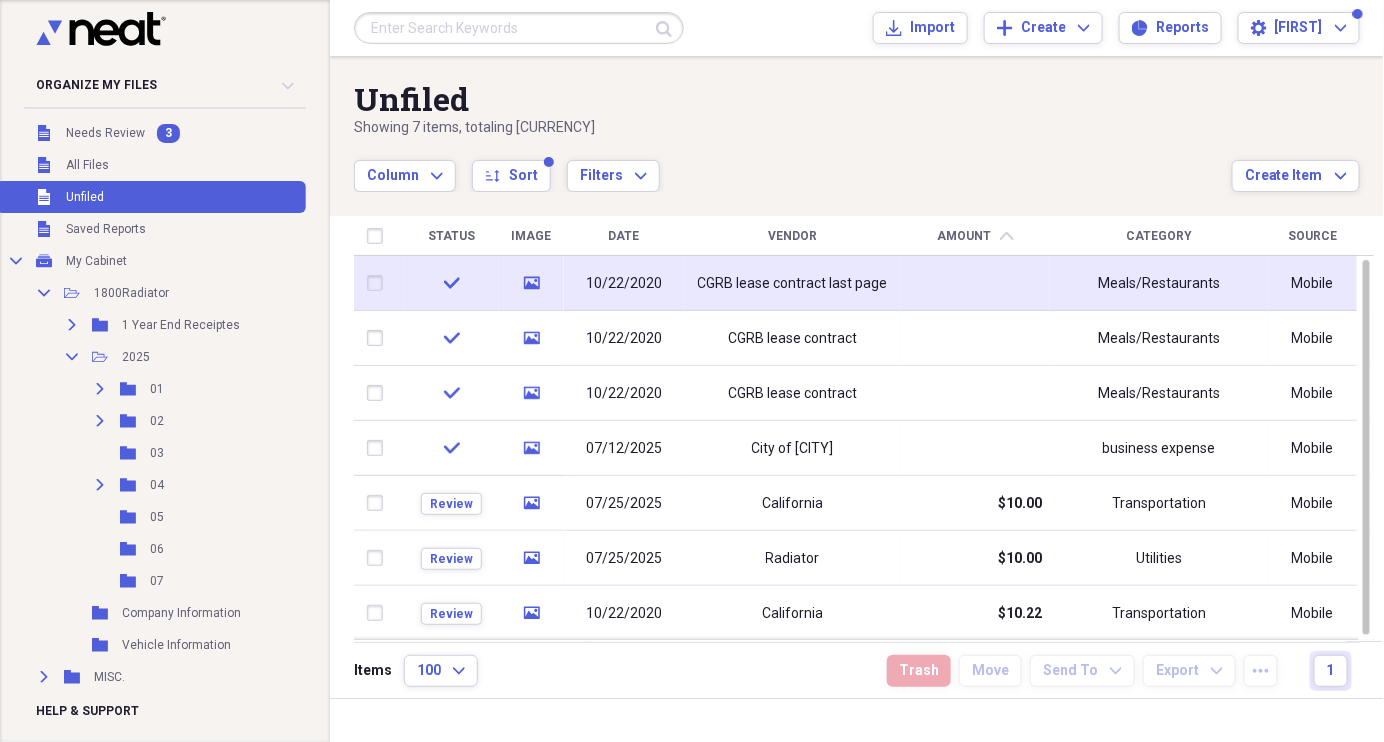 click at bounding box center (379, 283) 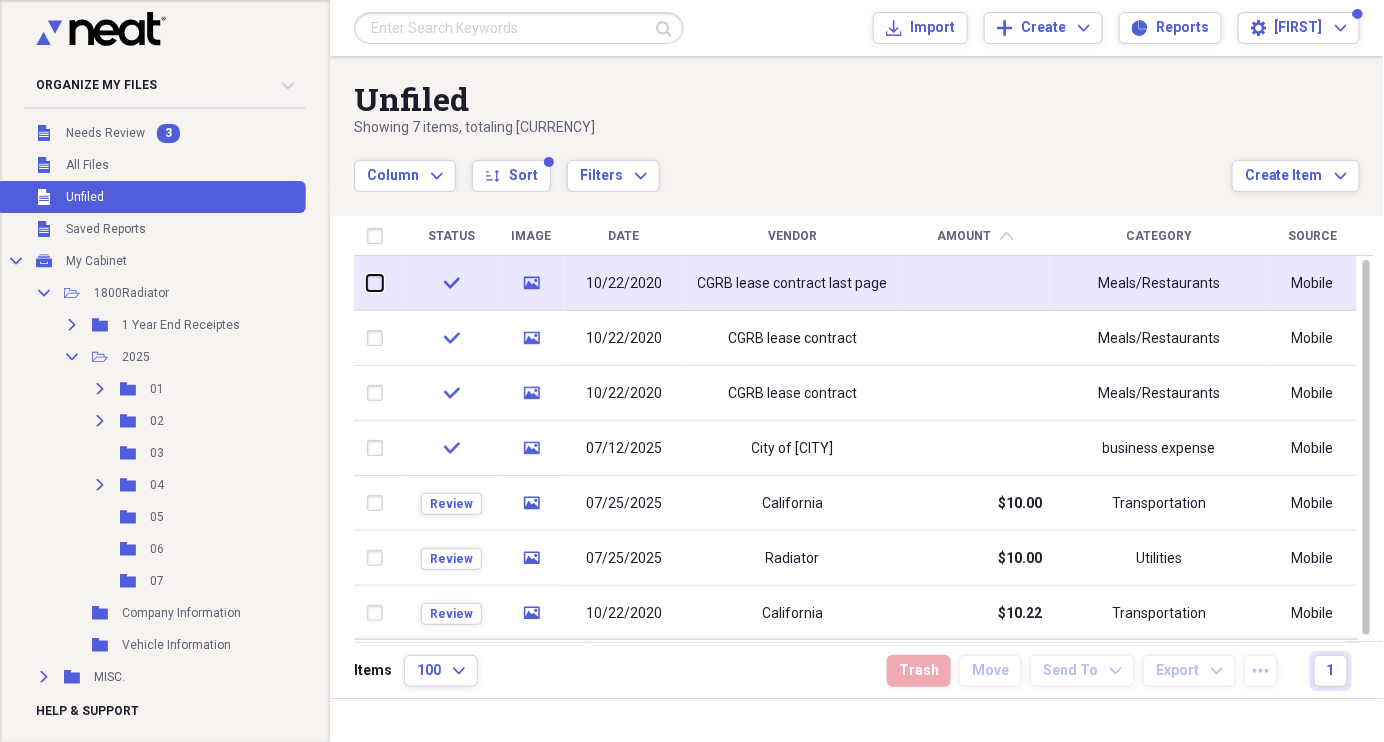 click at bounding box center (367, 283) 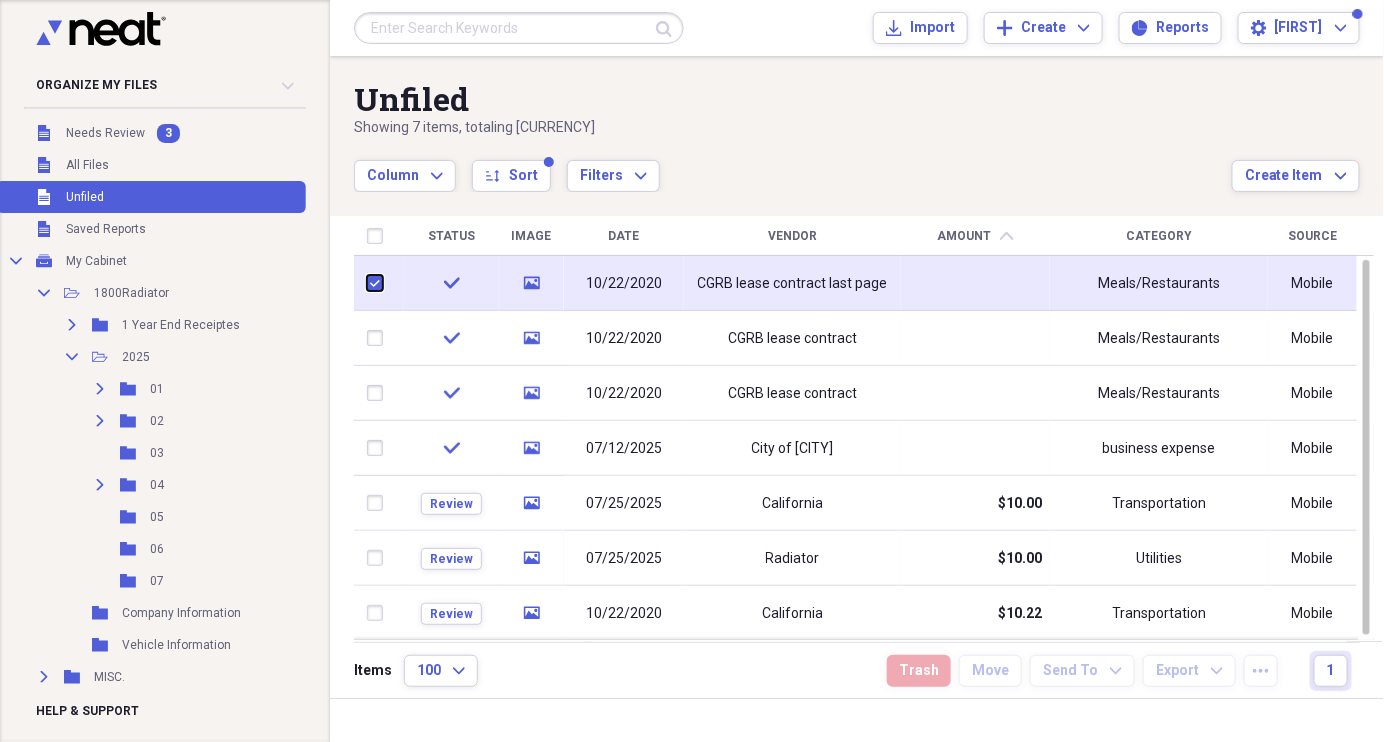 checkbox on "true" 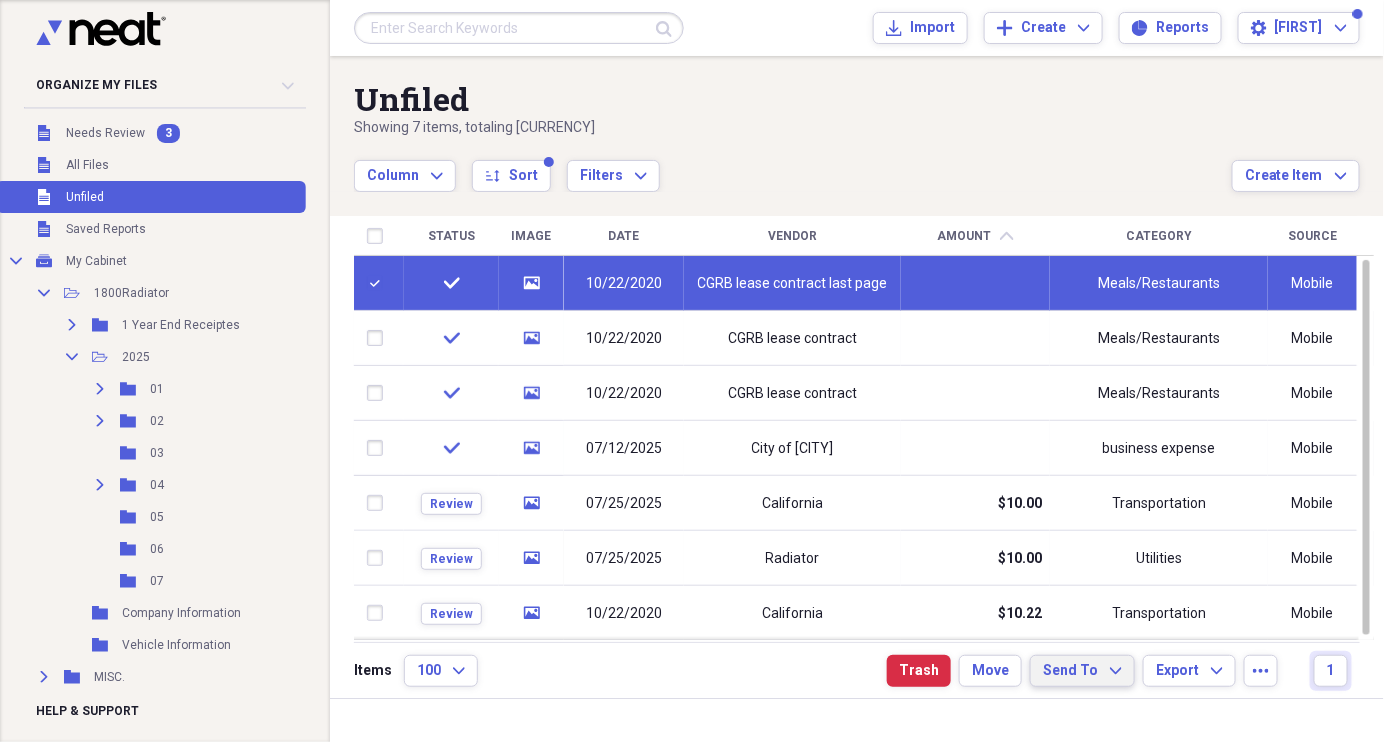 click on "Send To" at bounding box center [1070, 671] 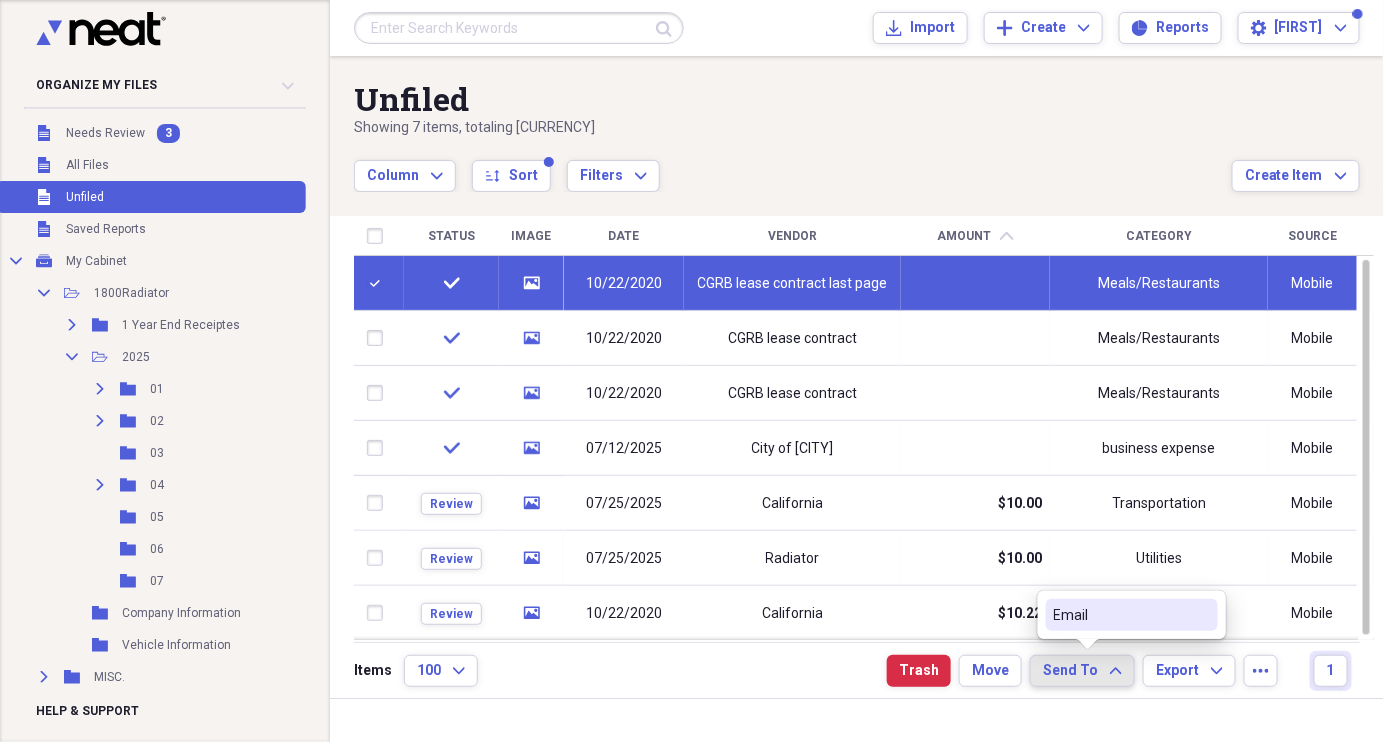 click 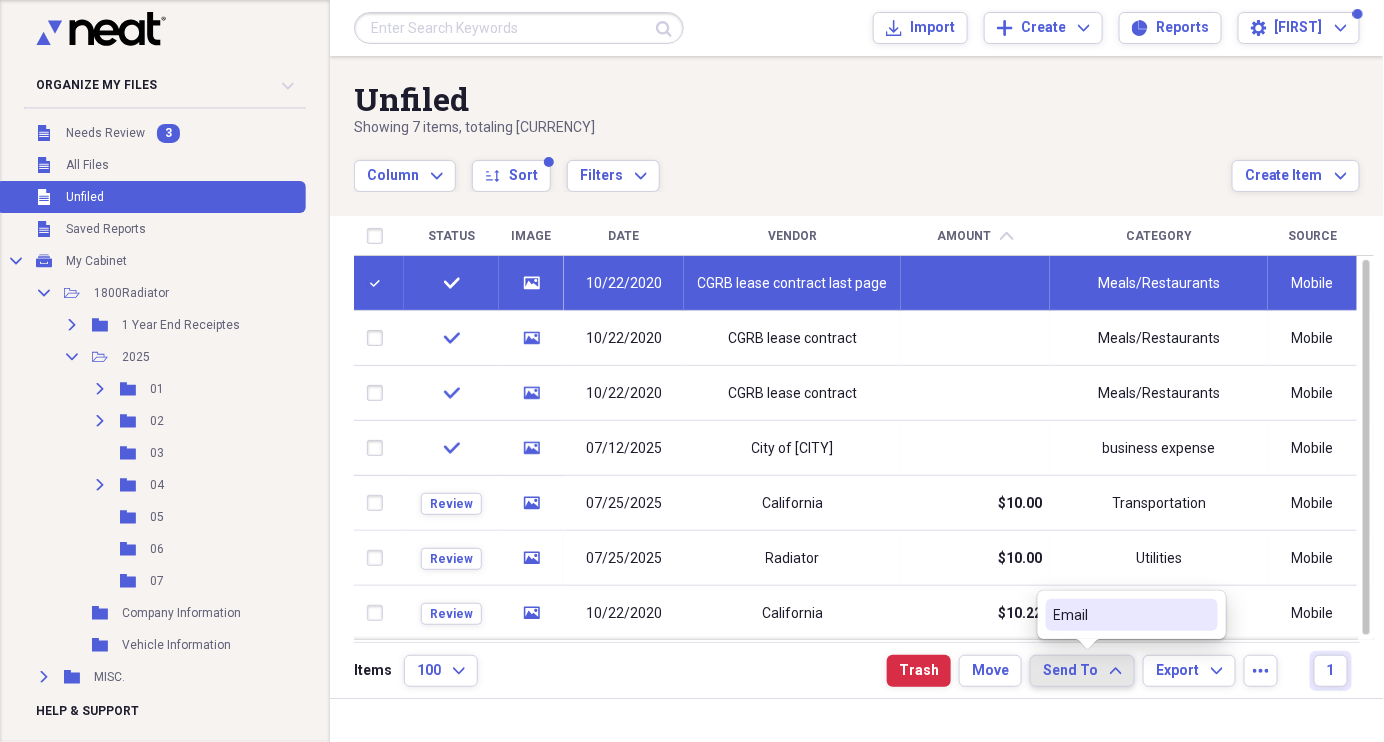 click on "Email" at bounding box center (1120, 615) 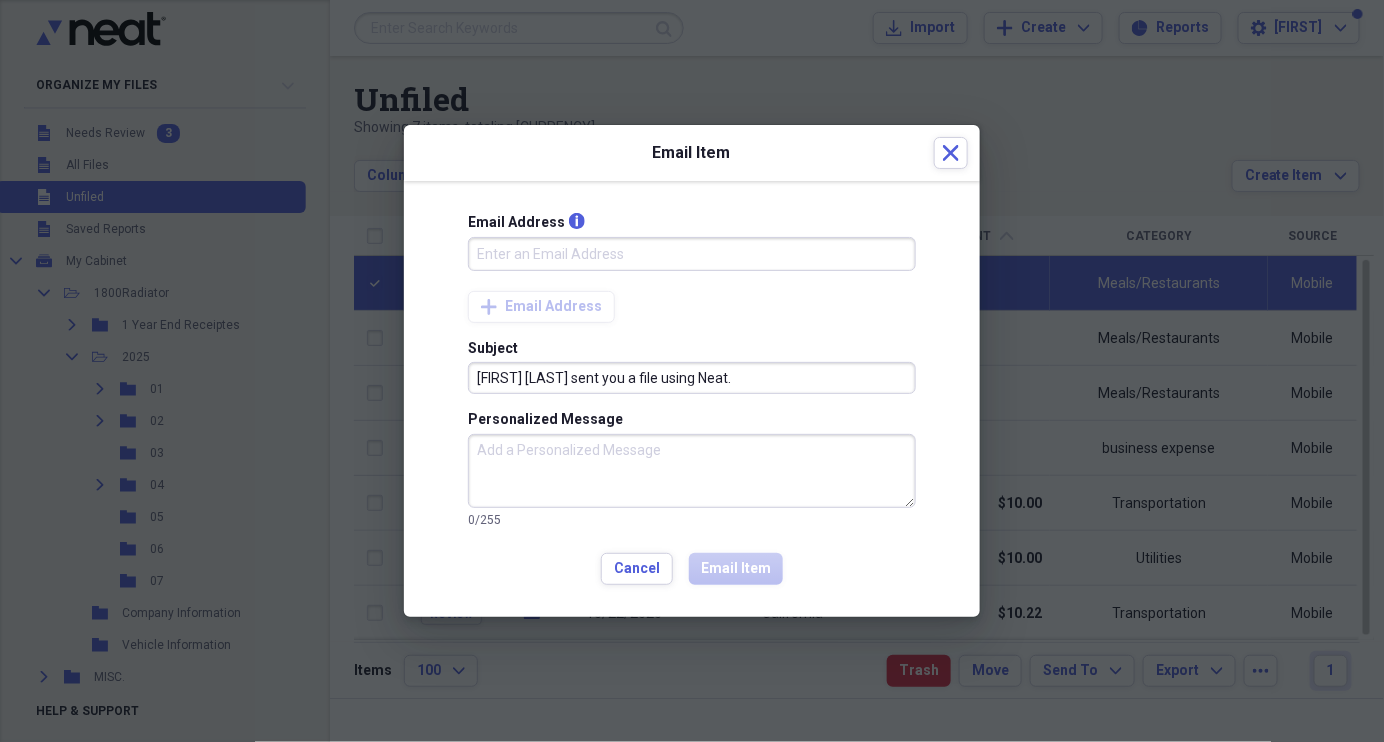 click on "Email Address info" at bounding box center [692, 254] 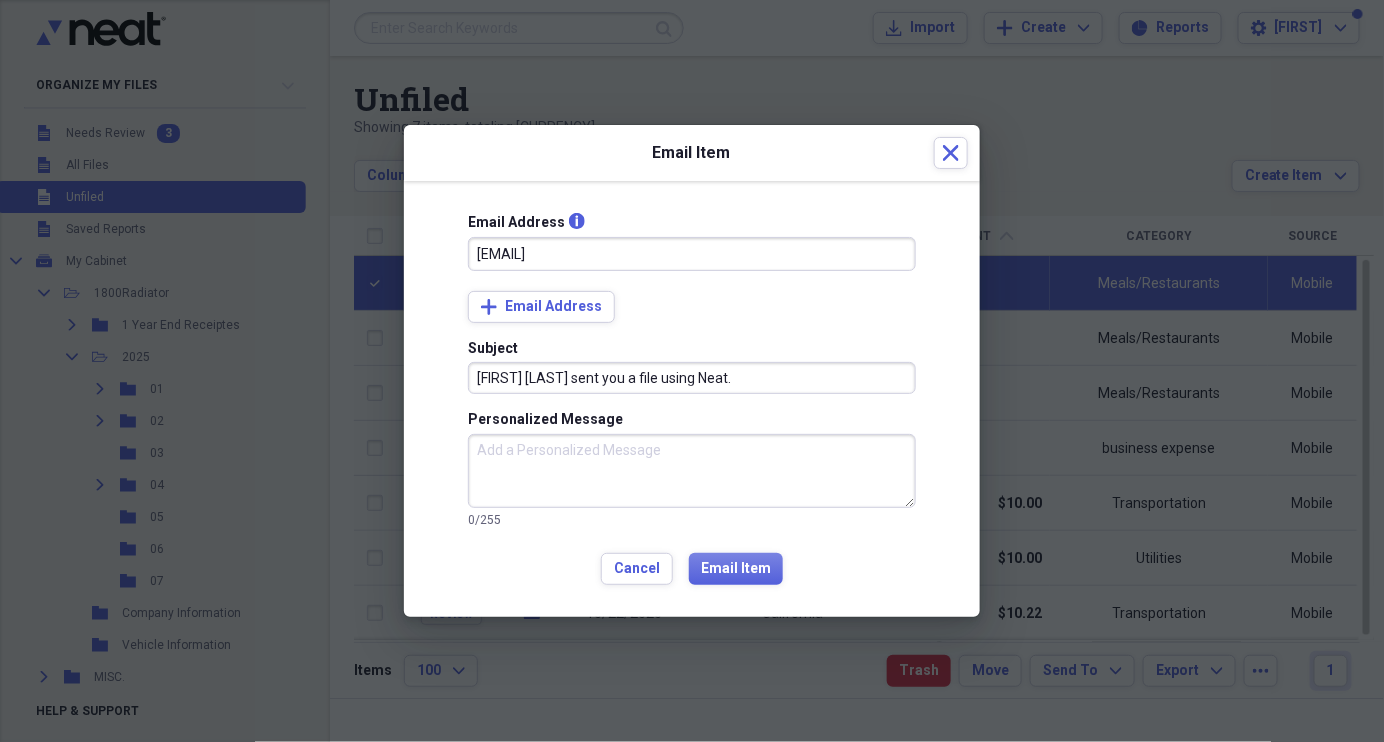 type on "[EMAIL]" 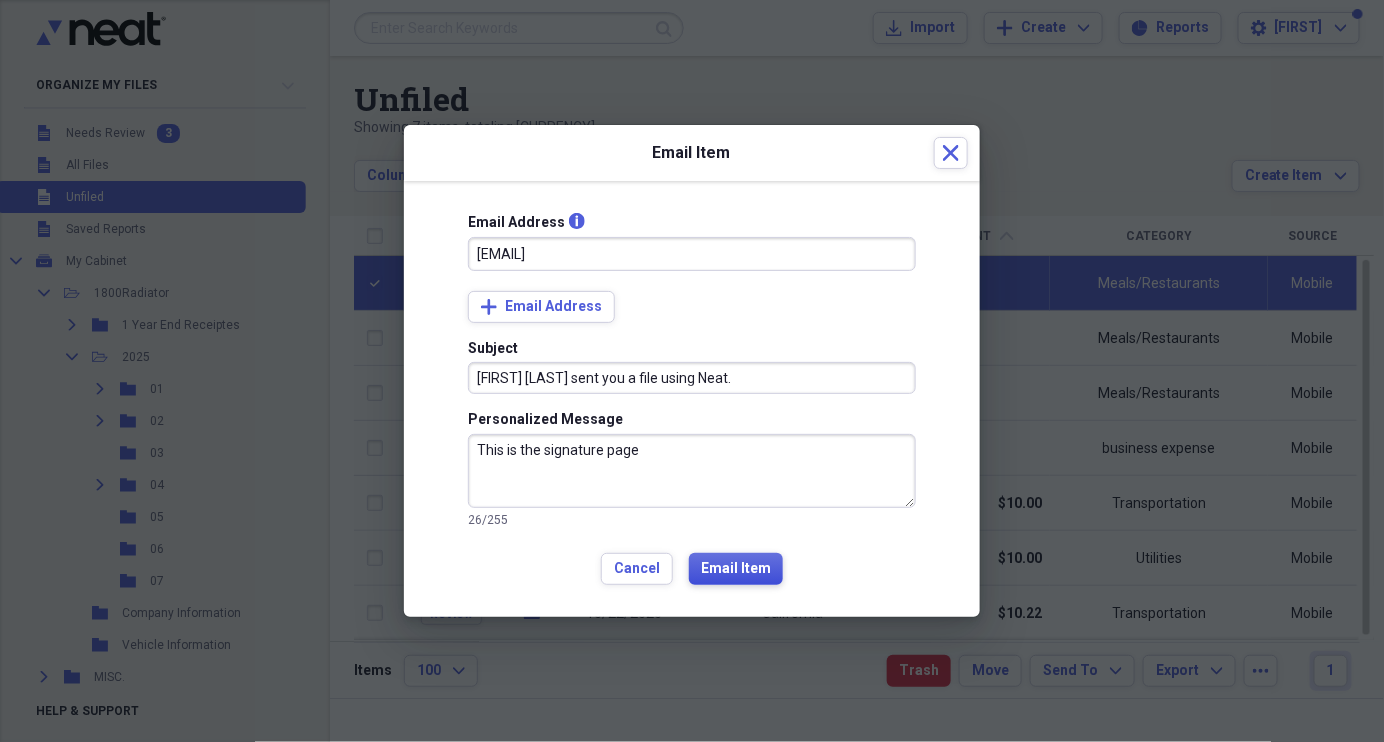 type on "This is the signature page" 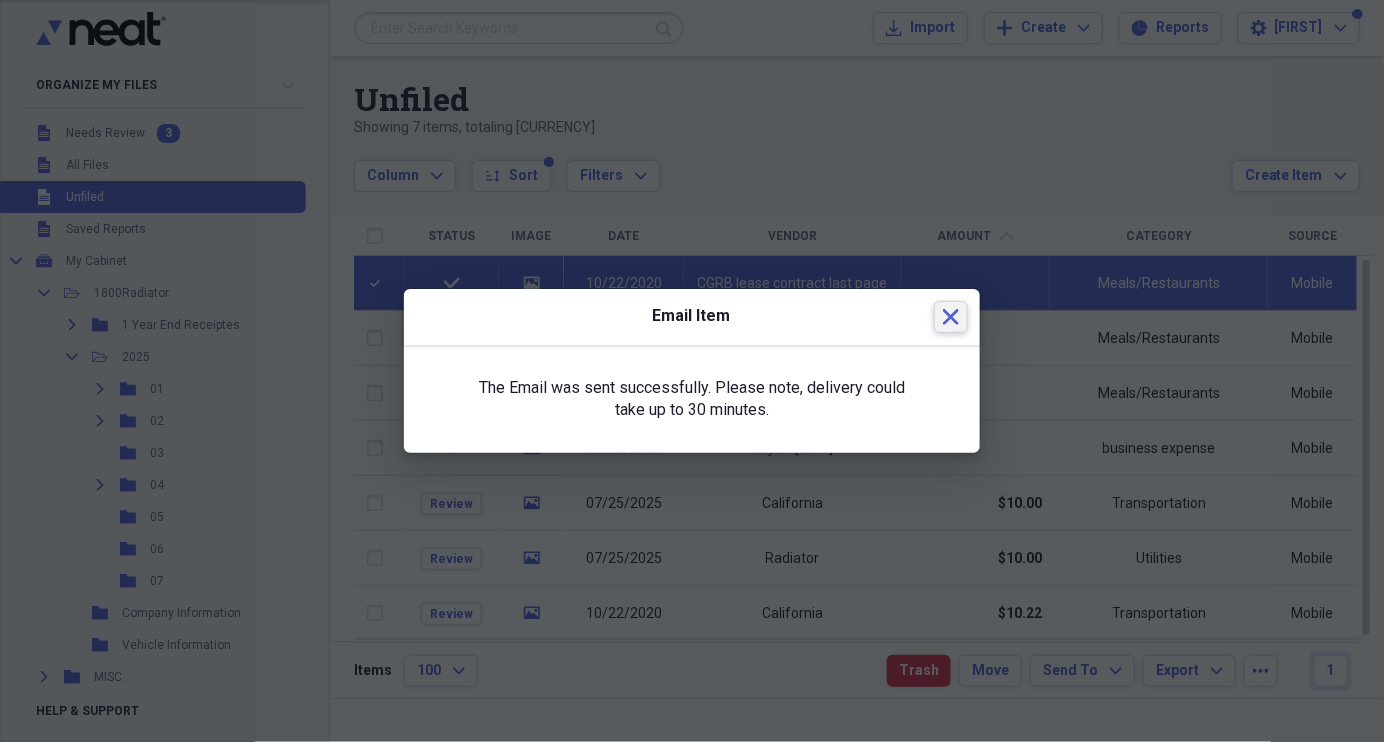 click 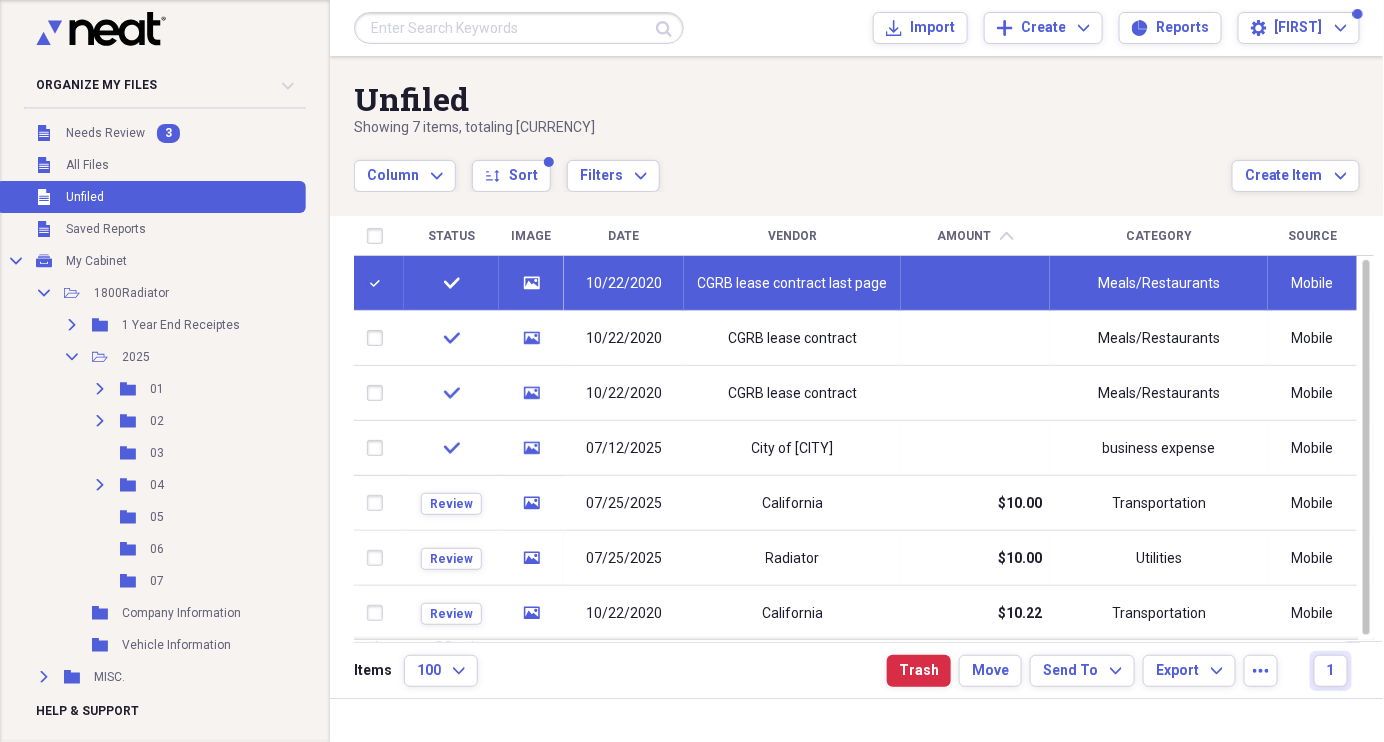 click on "Showing 7 items , totaling $30.22" at bounding box center [793, 128] 